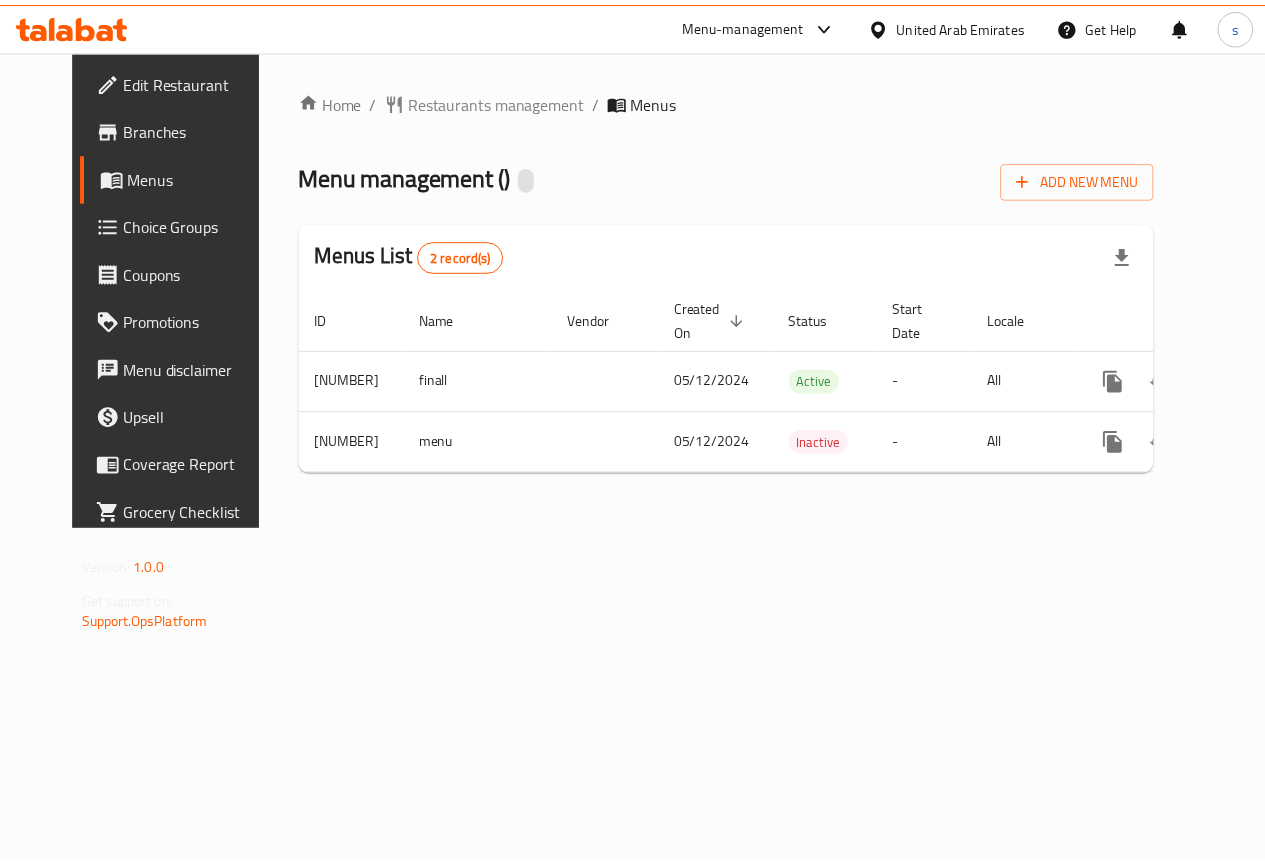 scroll, scrollTop: 0, scrollLeft: 0, axis: both 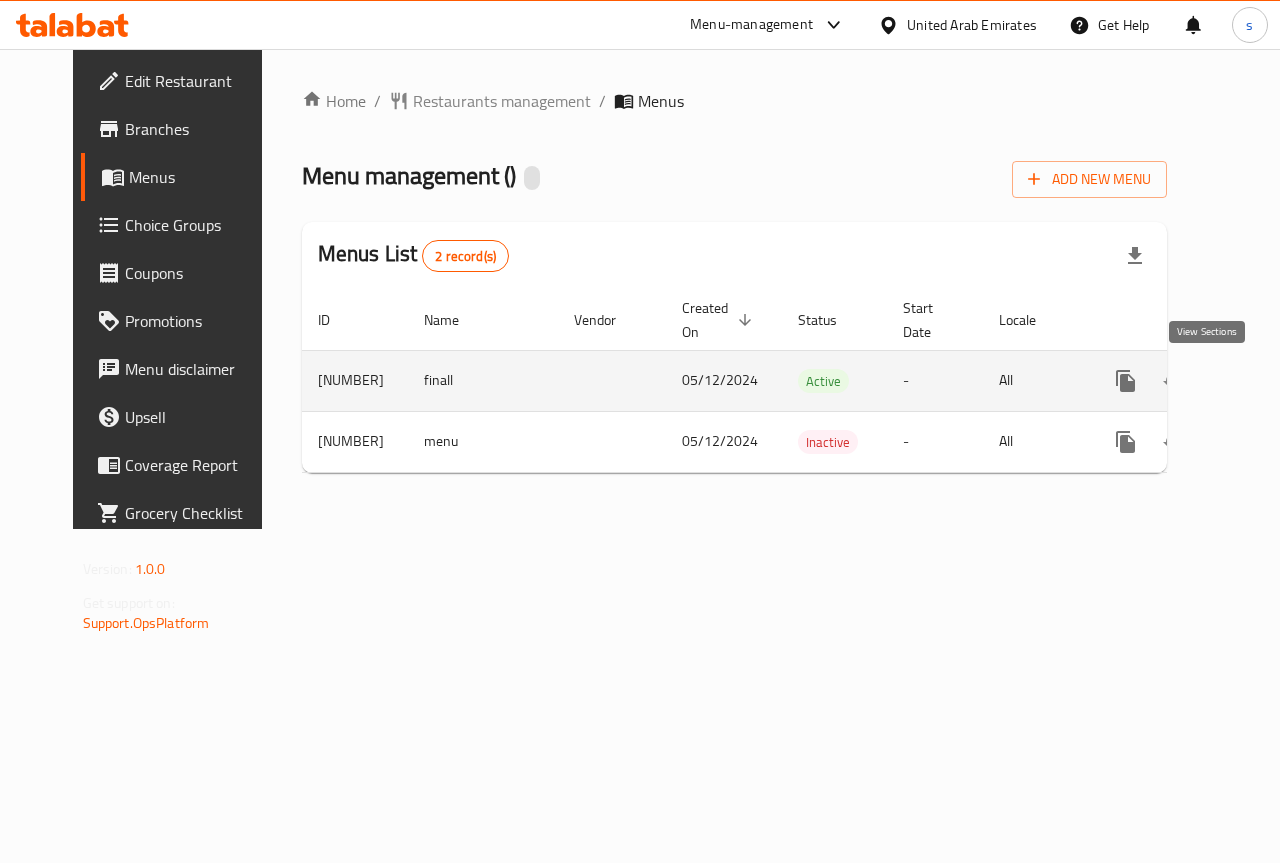 click 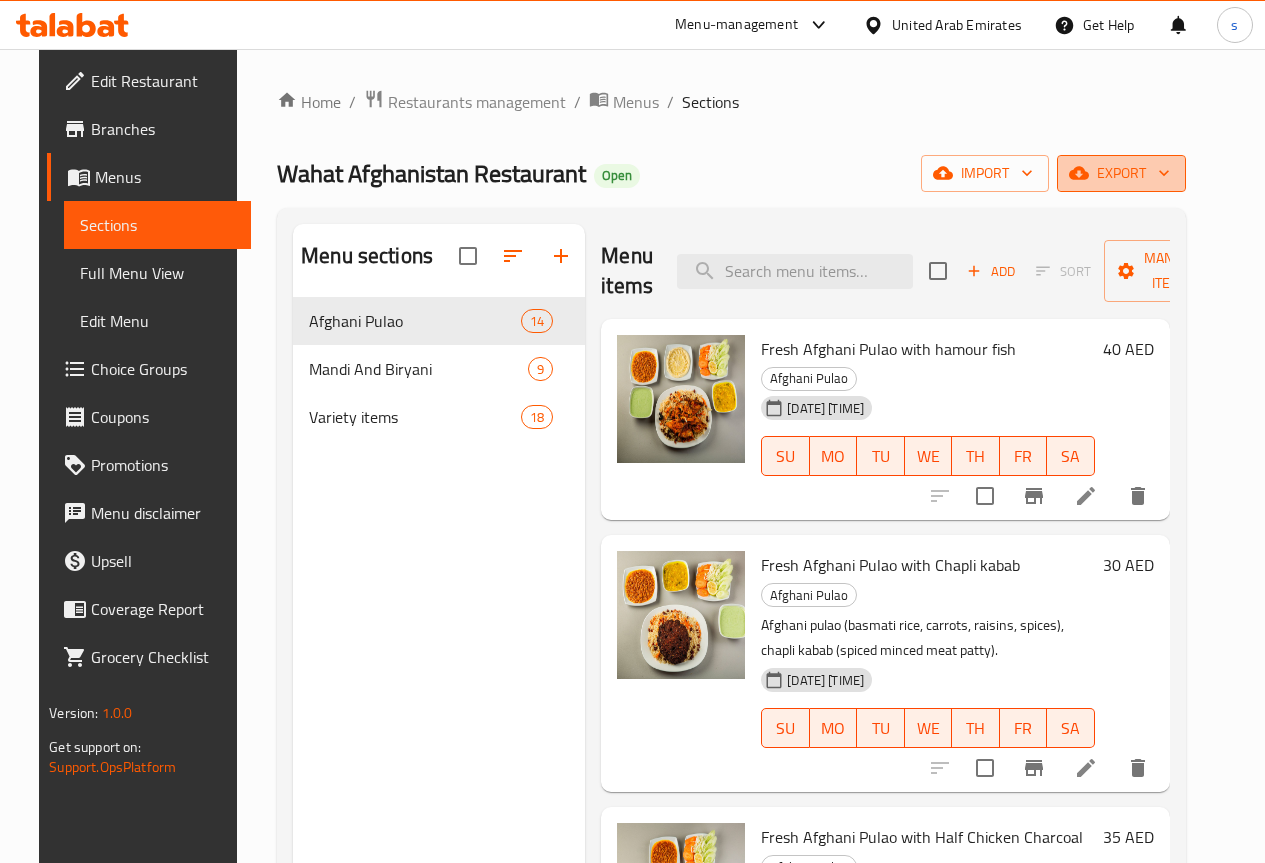click 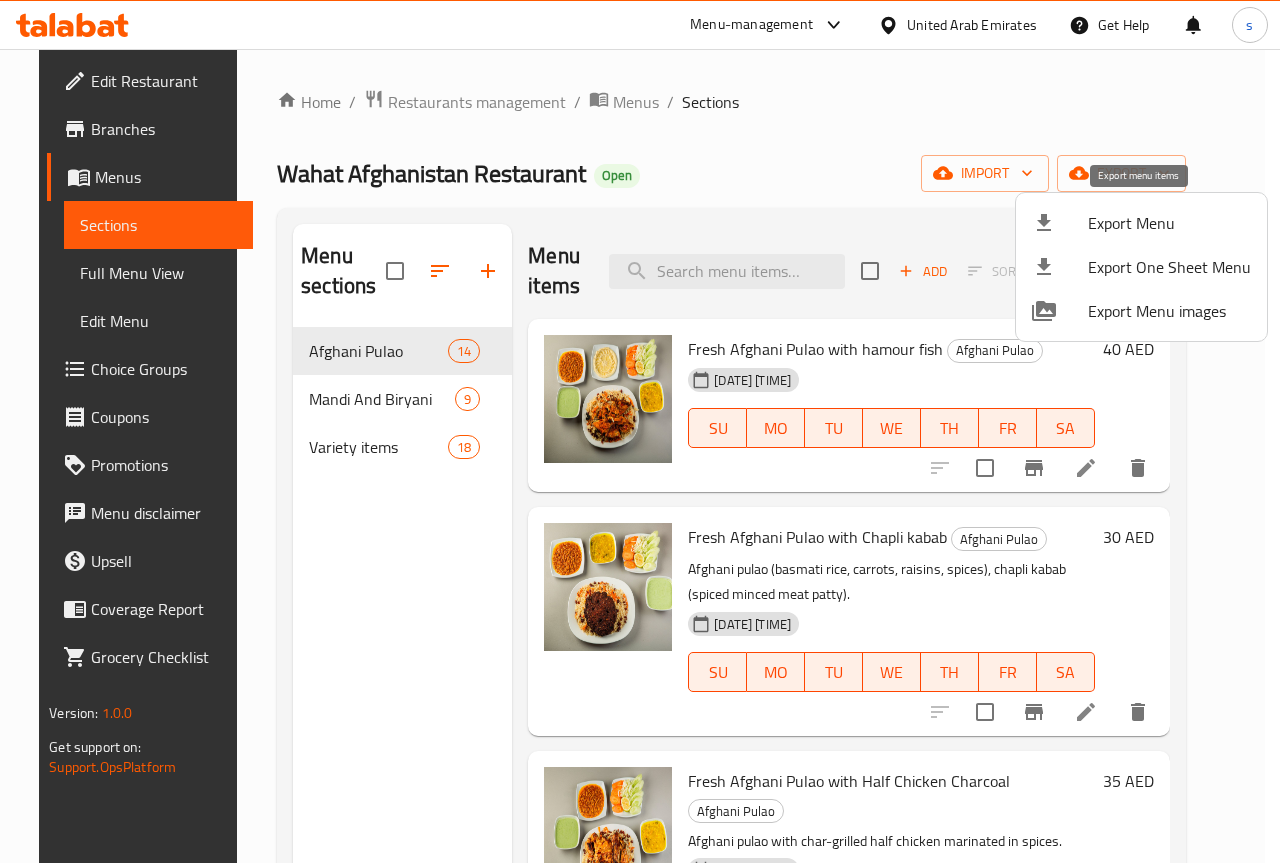 click on "Export Menu" at bounding box center [1169, 223] 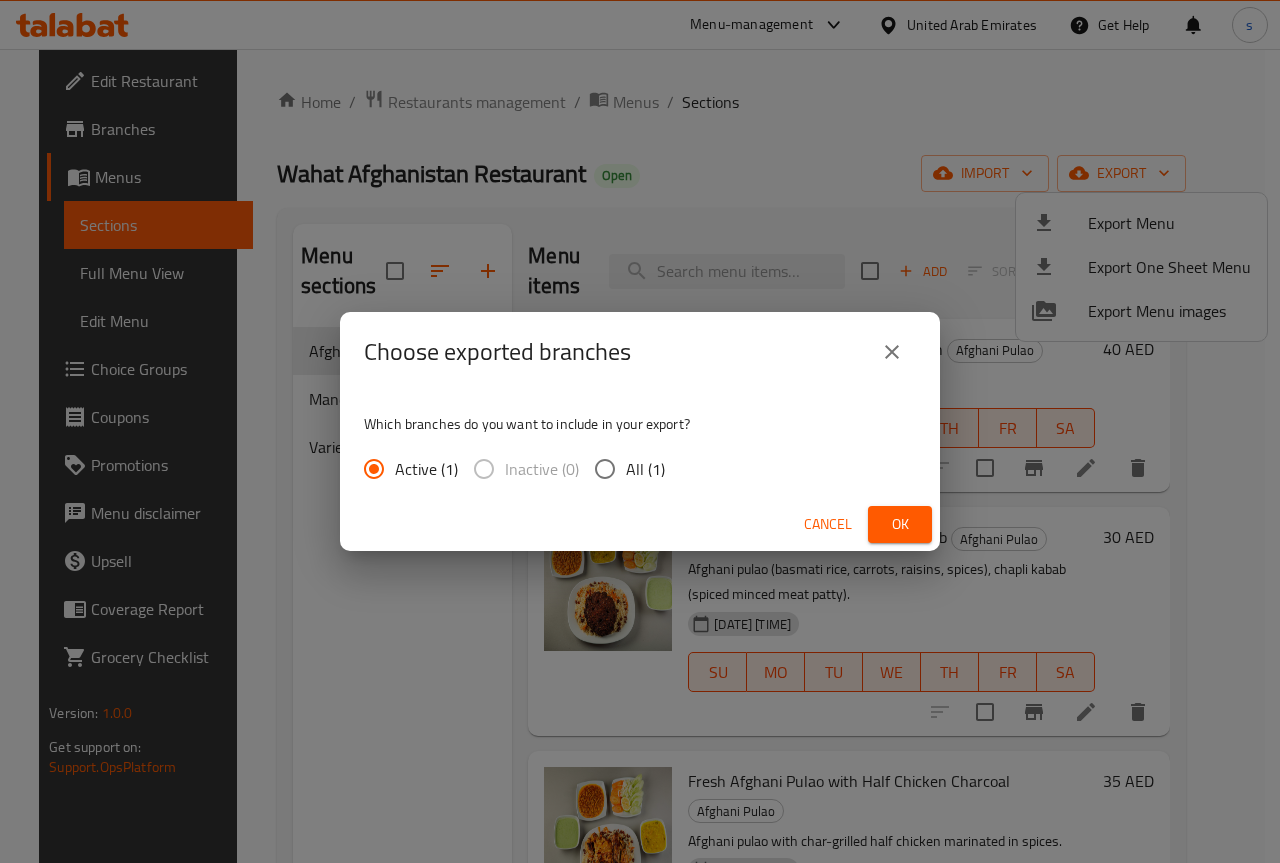 click on "All (1)" at bounding box center (605, 469) 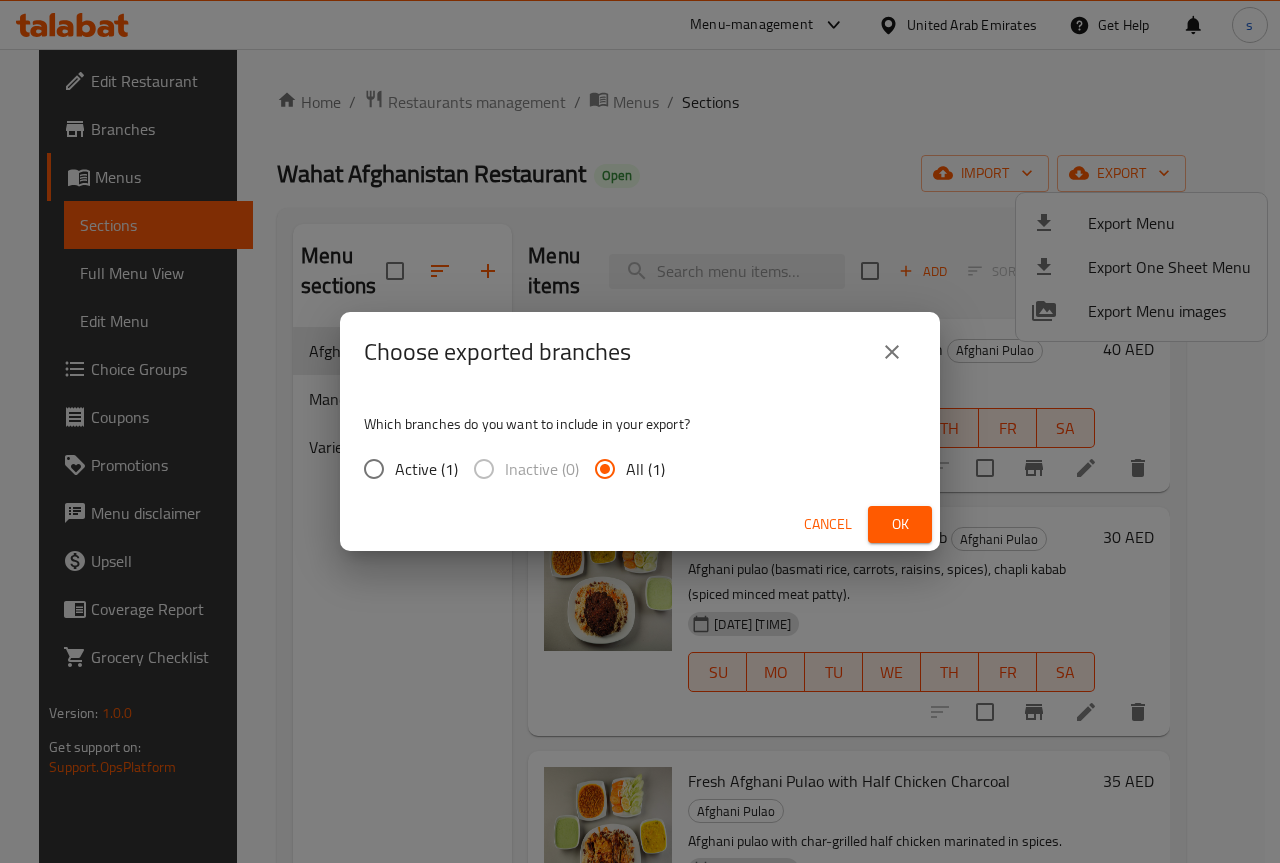 click on "Ok" at bounding box center [900, 524] 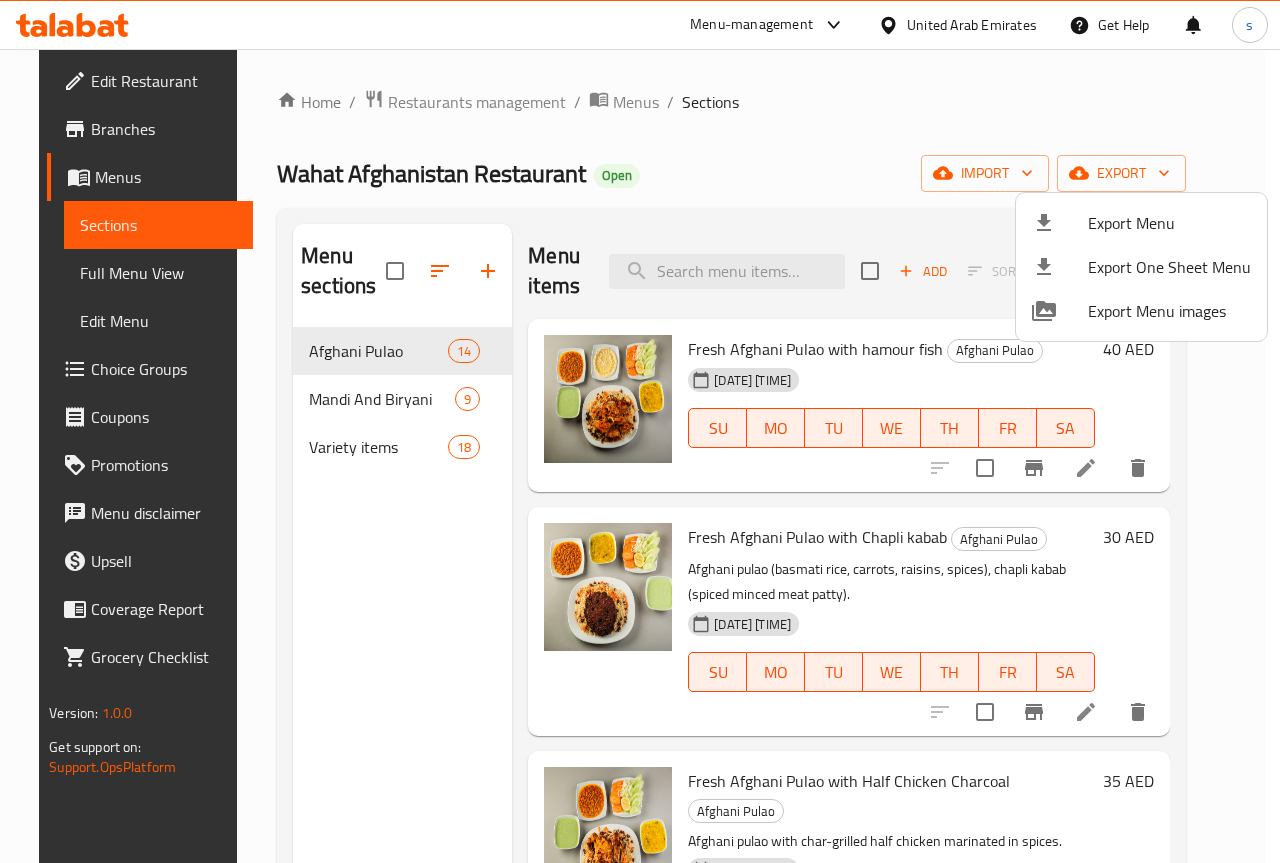 click at bounding box center (640, 431) 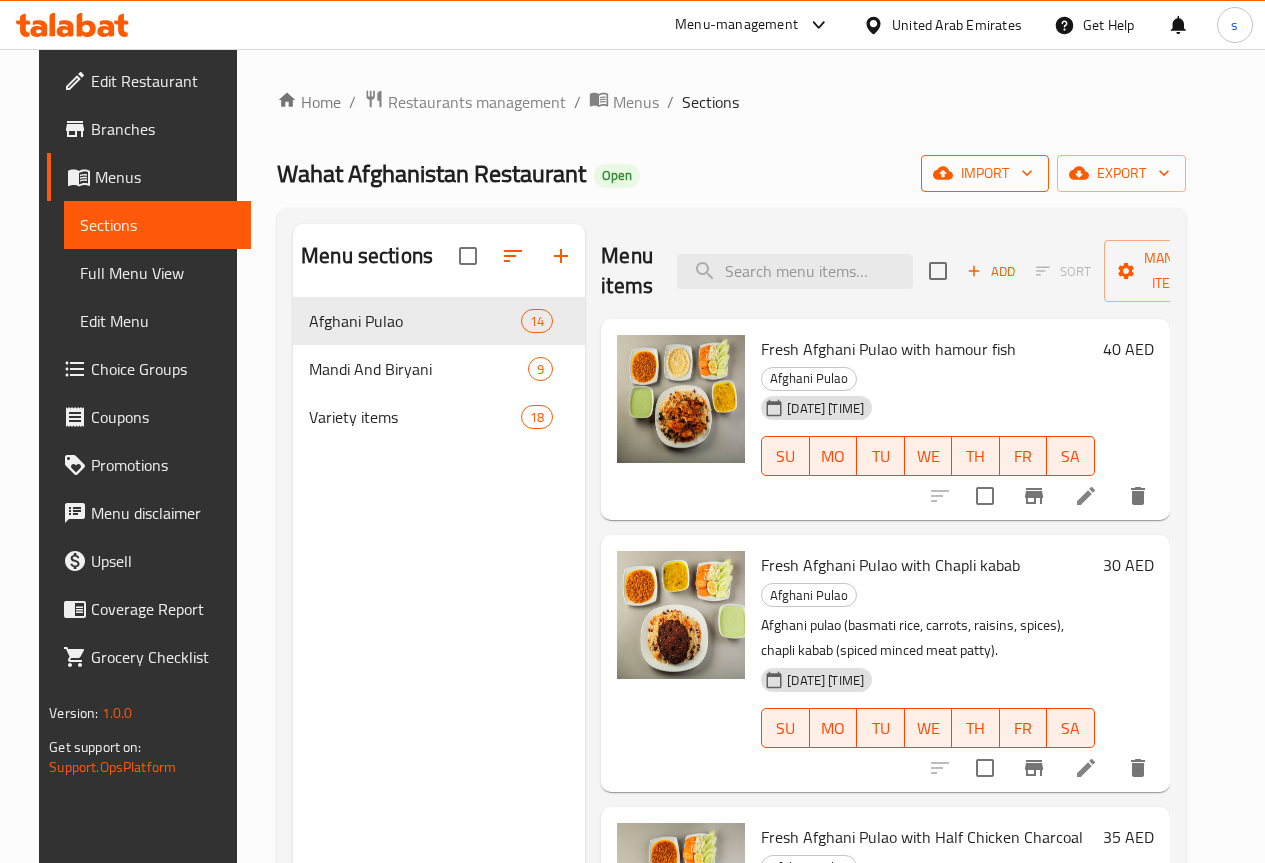 click on "import" at bounding box center [985, 173] 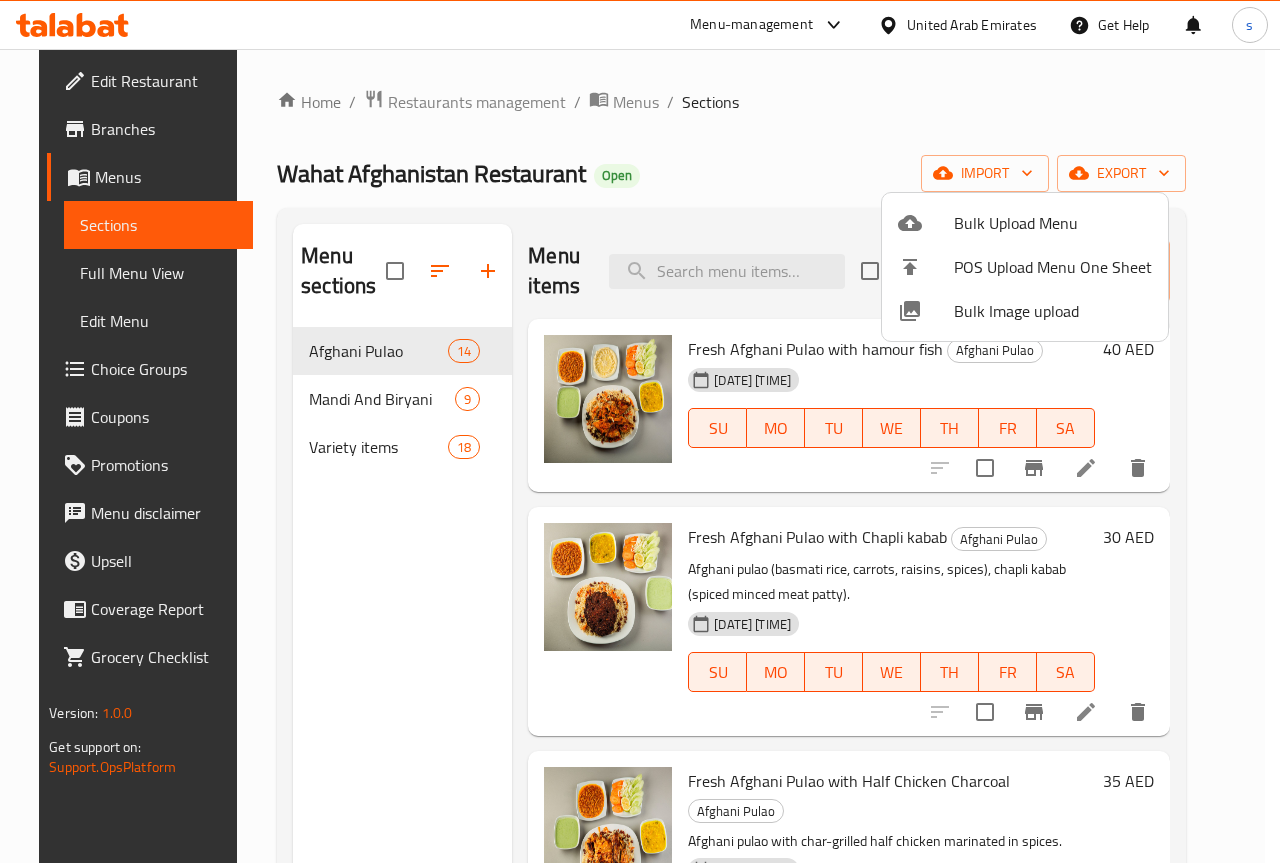 click at bounding box center (640, 431) 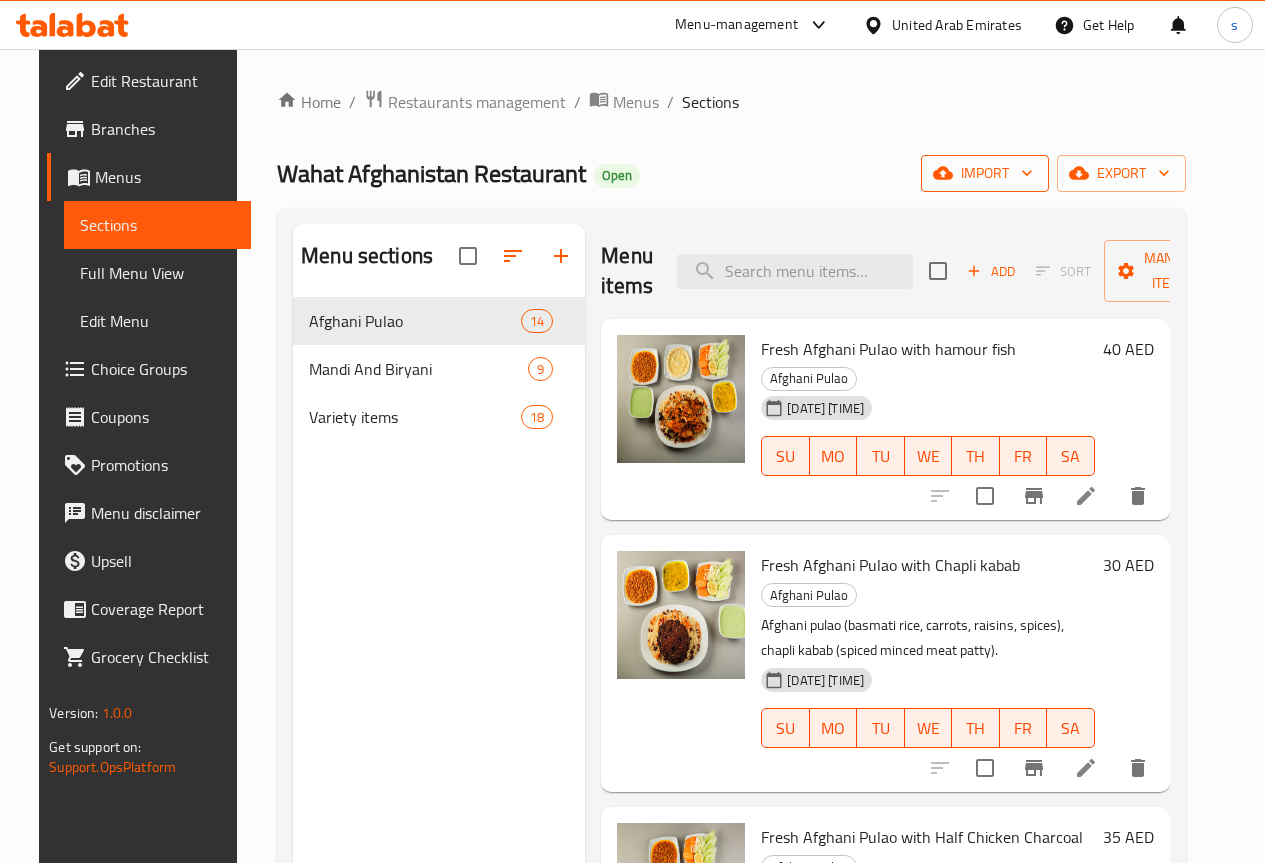click 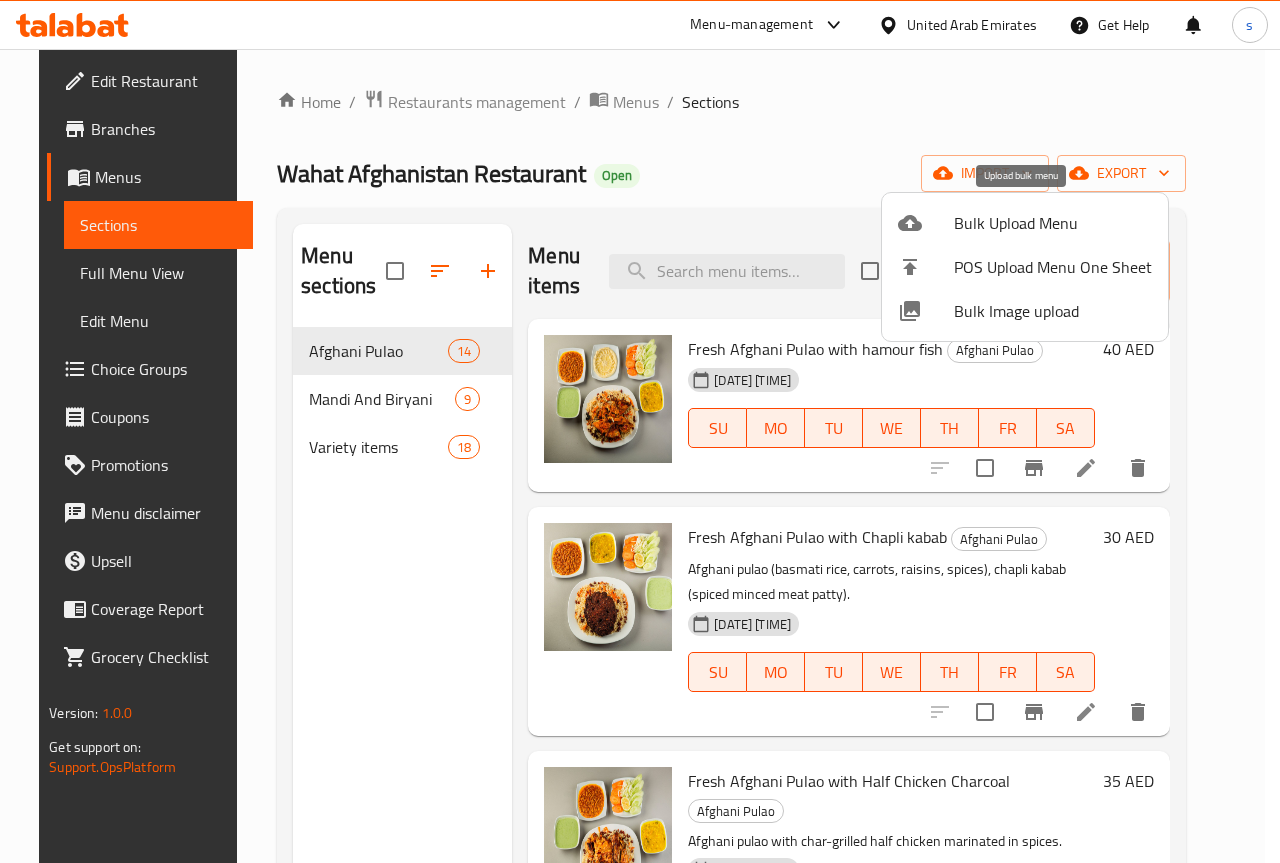 click on "Bulk Upload Menu" at bounding box center (1053, 223) 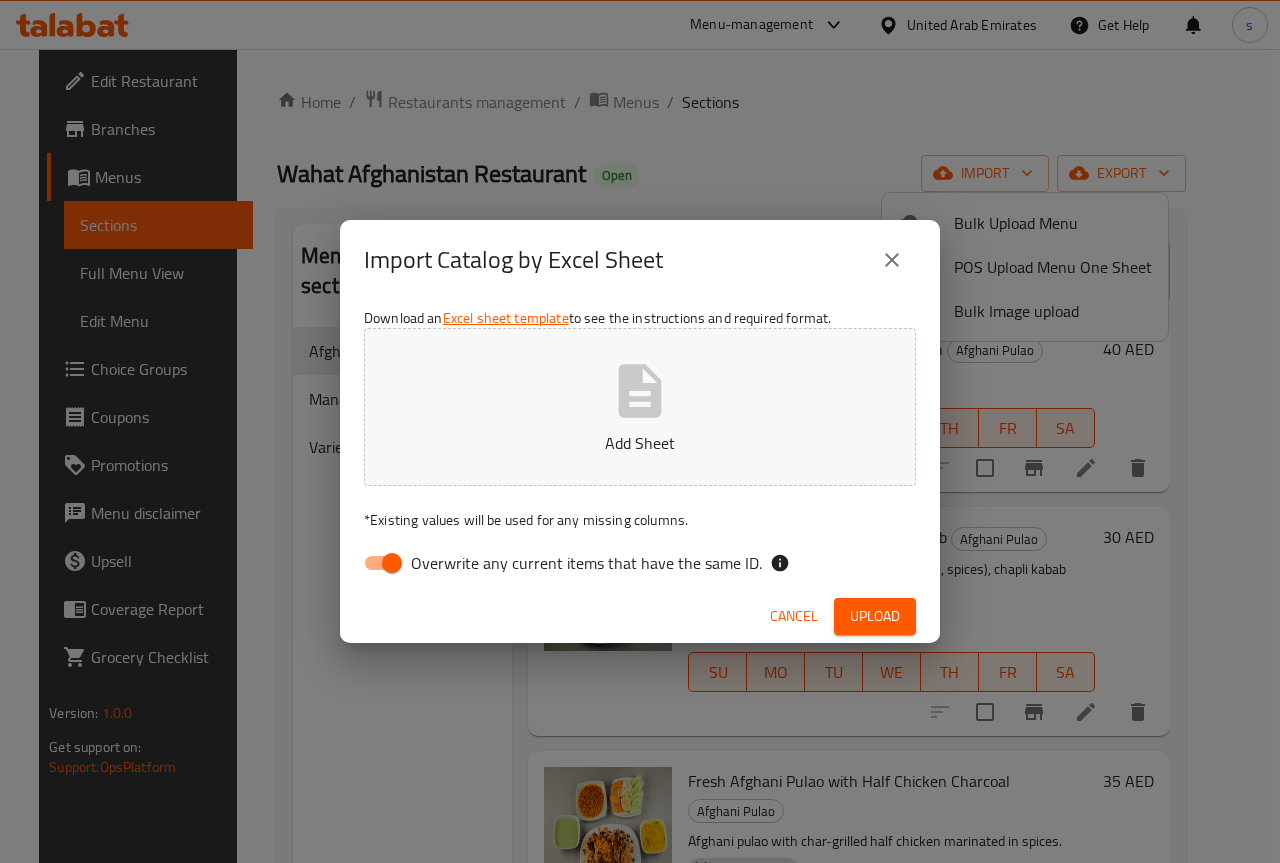 click on "Overwrite any current items that have the same ID." at bounding box center [586, 563] 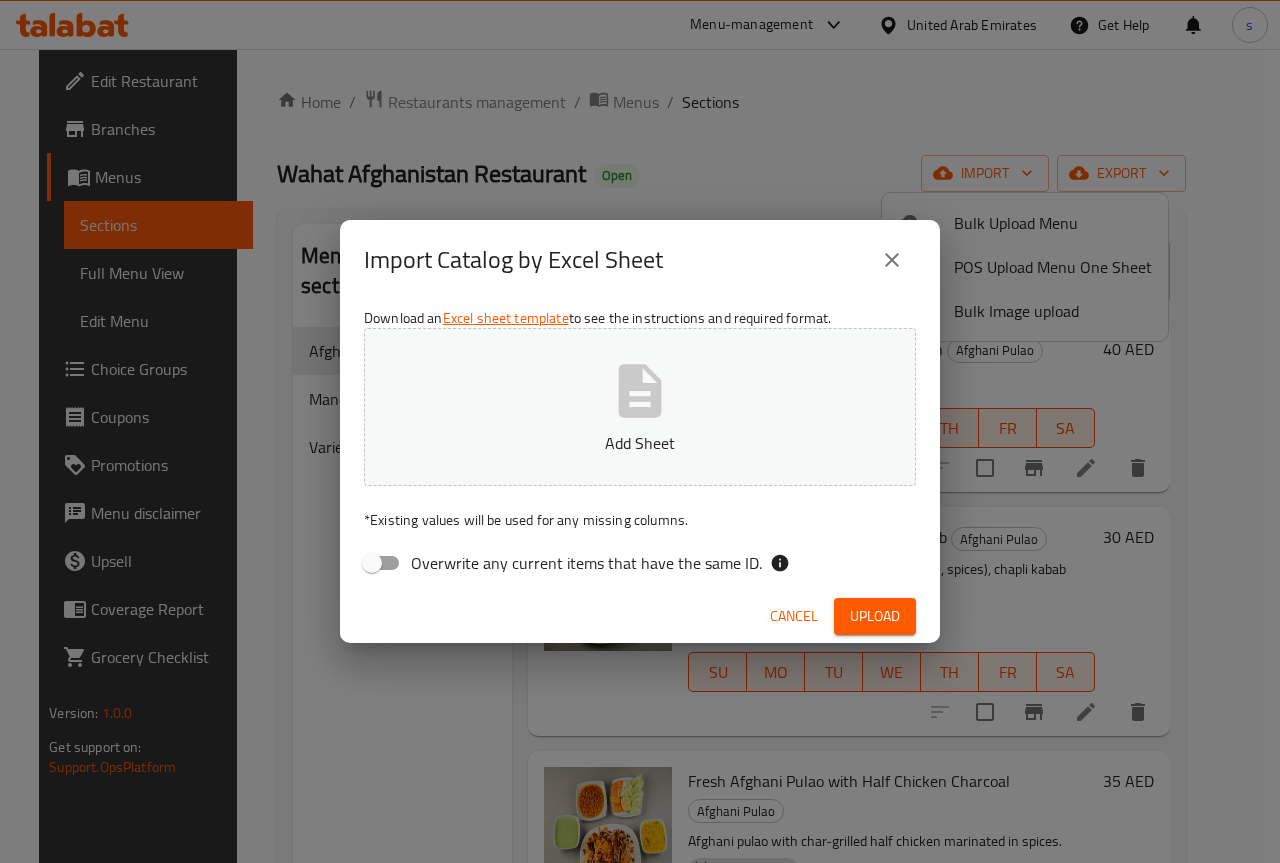 click on "Add Sheet" at bounding box center (640, 407) 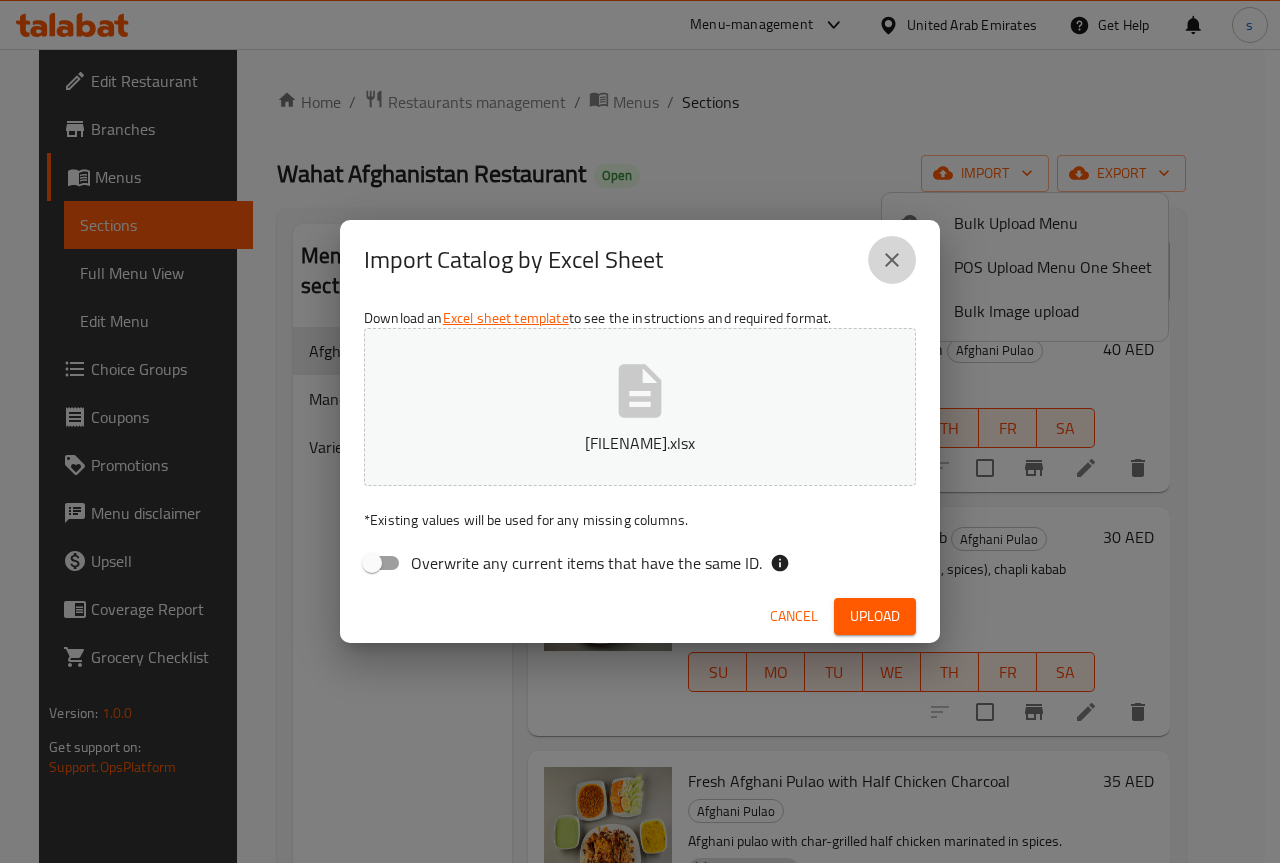 click at bounding box center [892, 260] 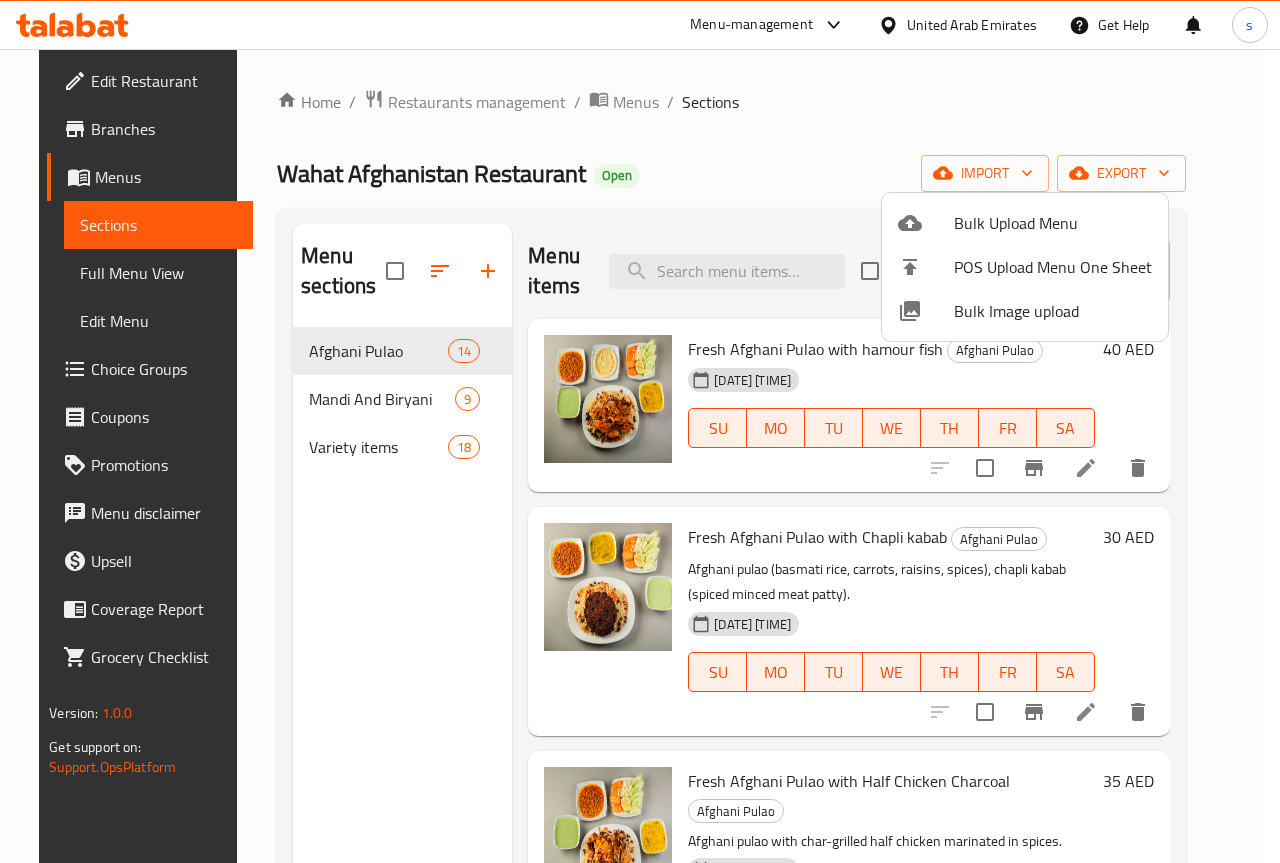 click at bounding box center [640, 431] 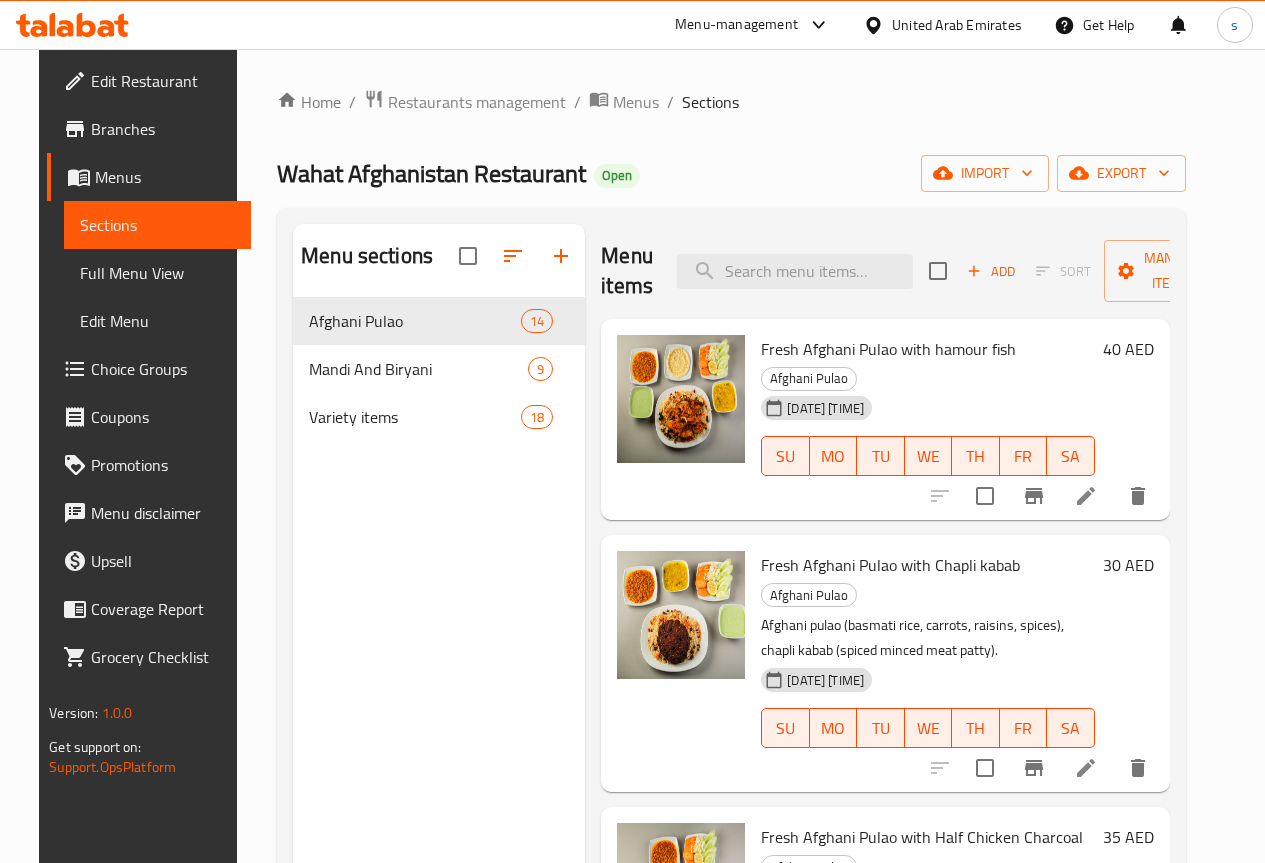 click on "Branches" at bounding box center (162, 129) 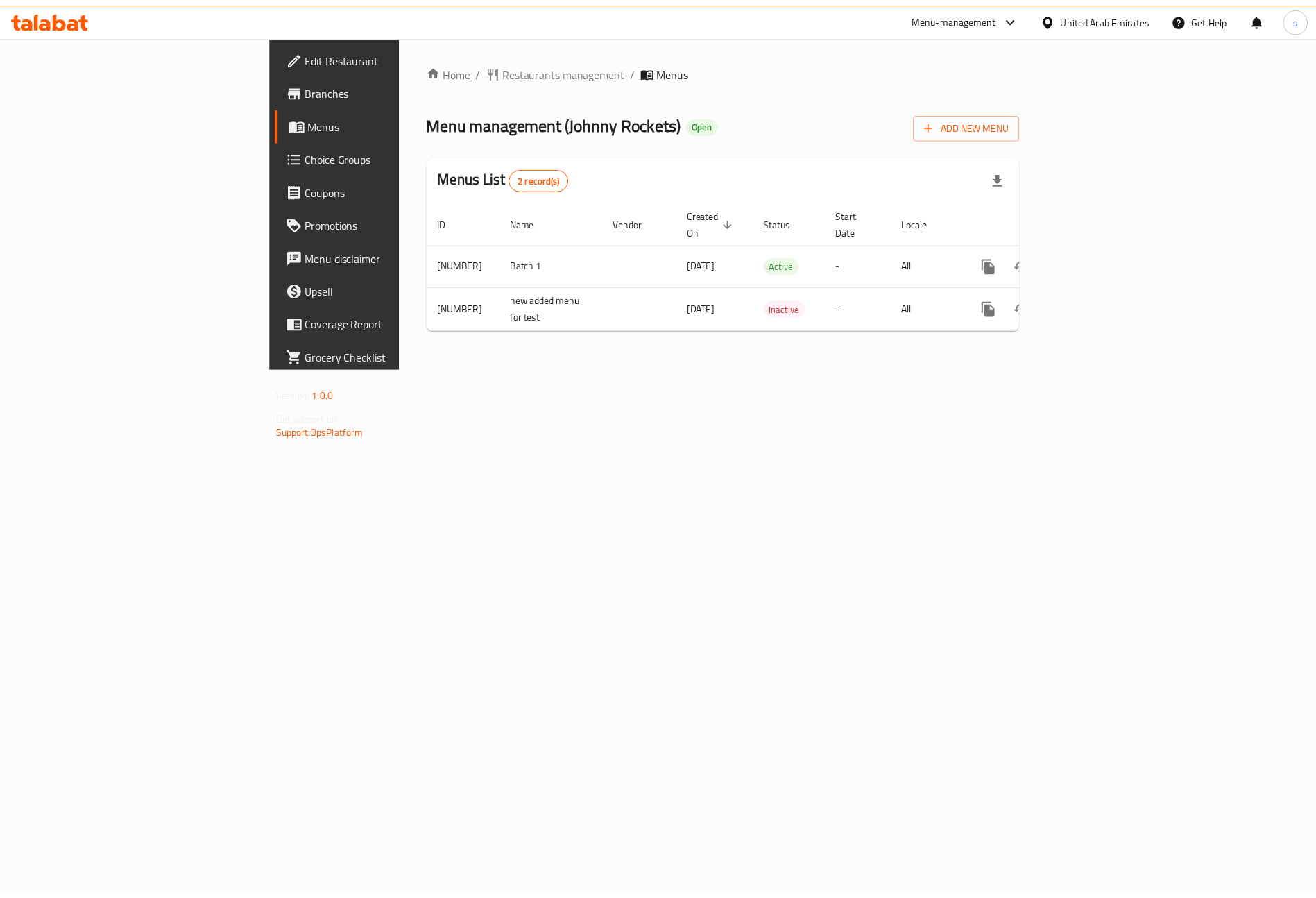 scroll, scrollTop: 0, scrollLeft: 0, axis: both 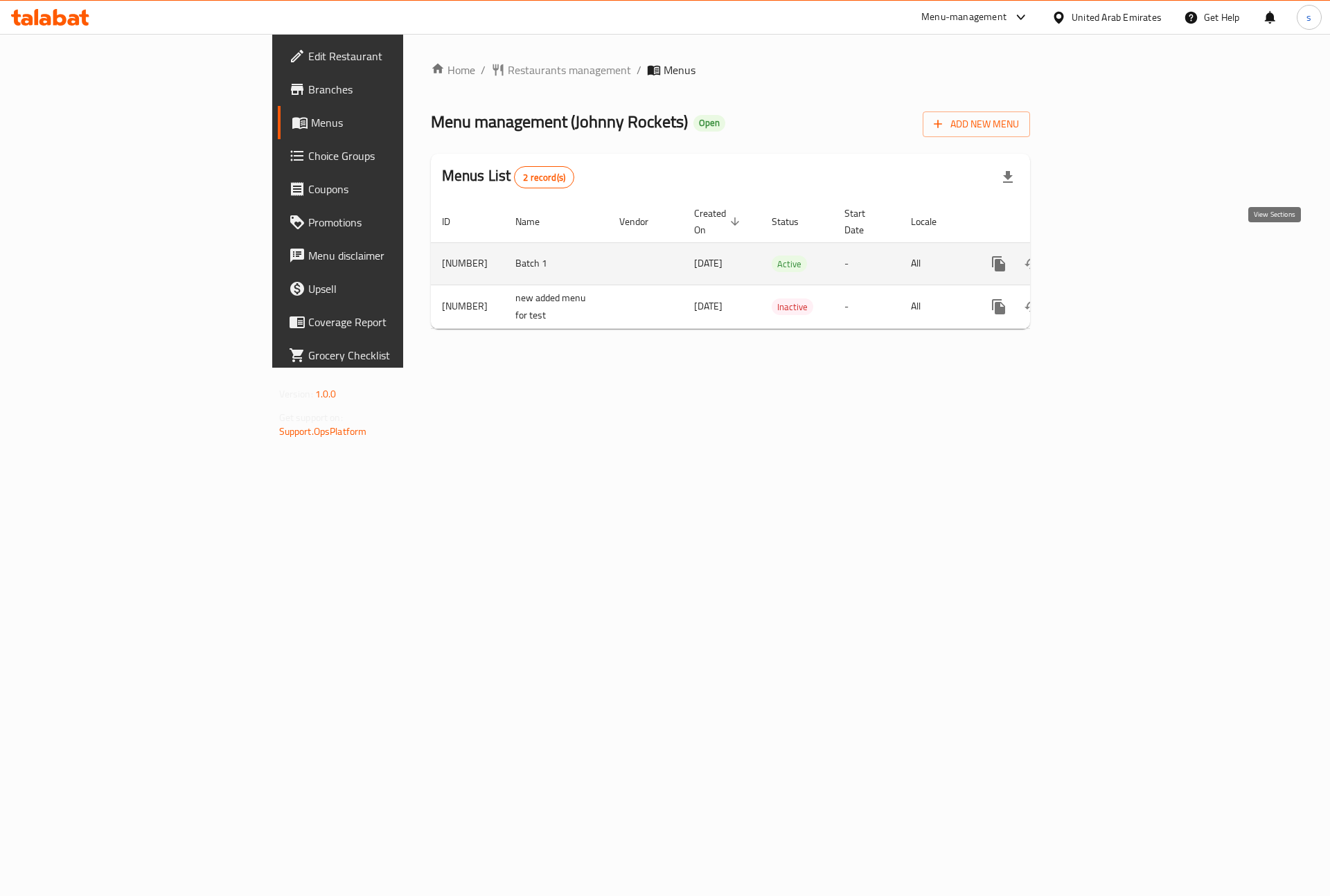 click 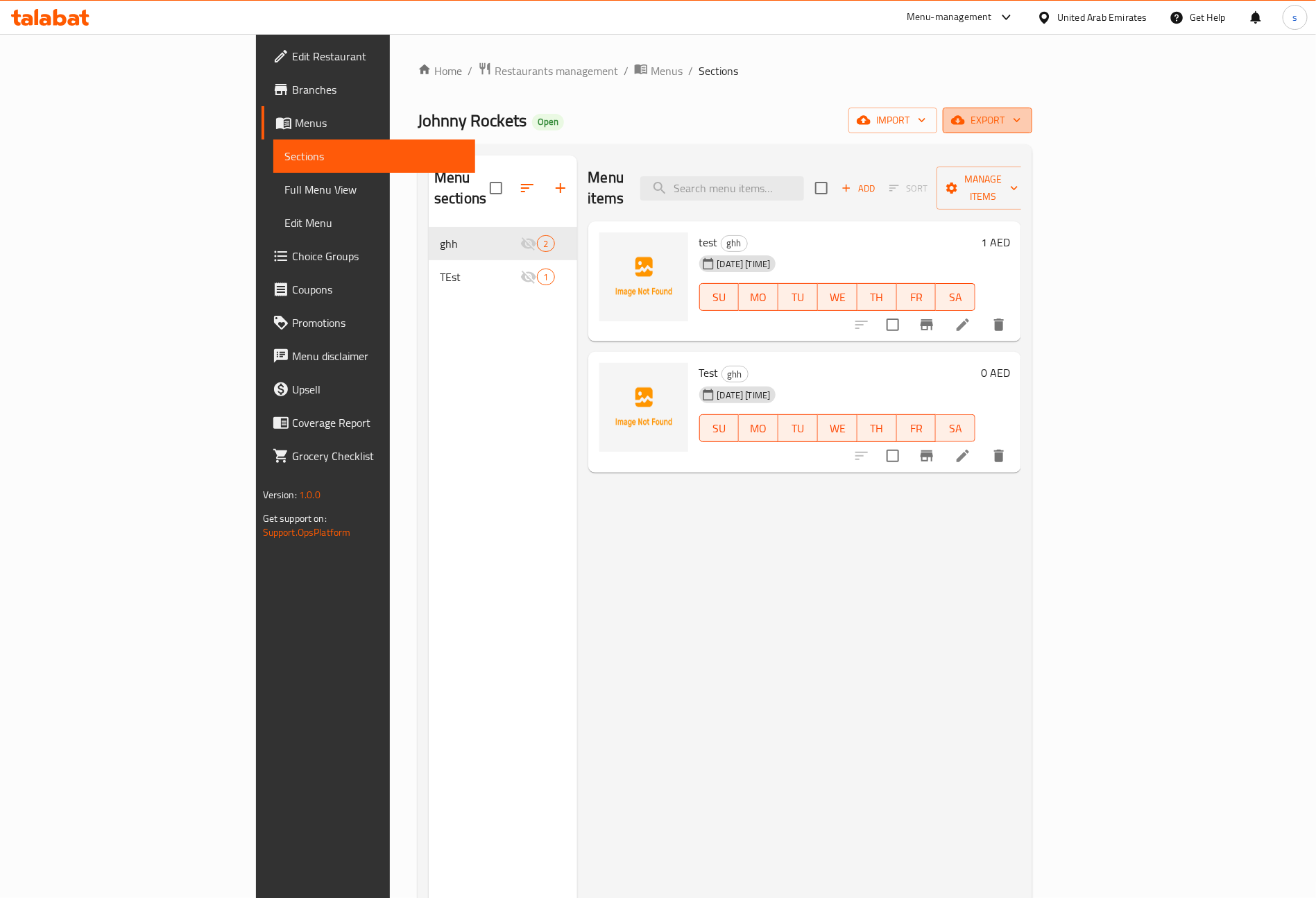 click on "export" at bounding box center [987, 120] 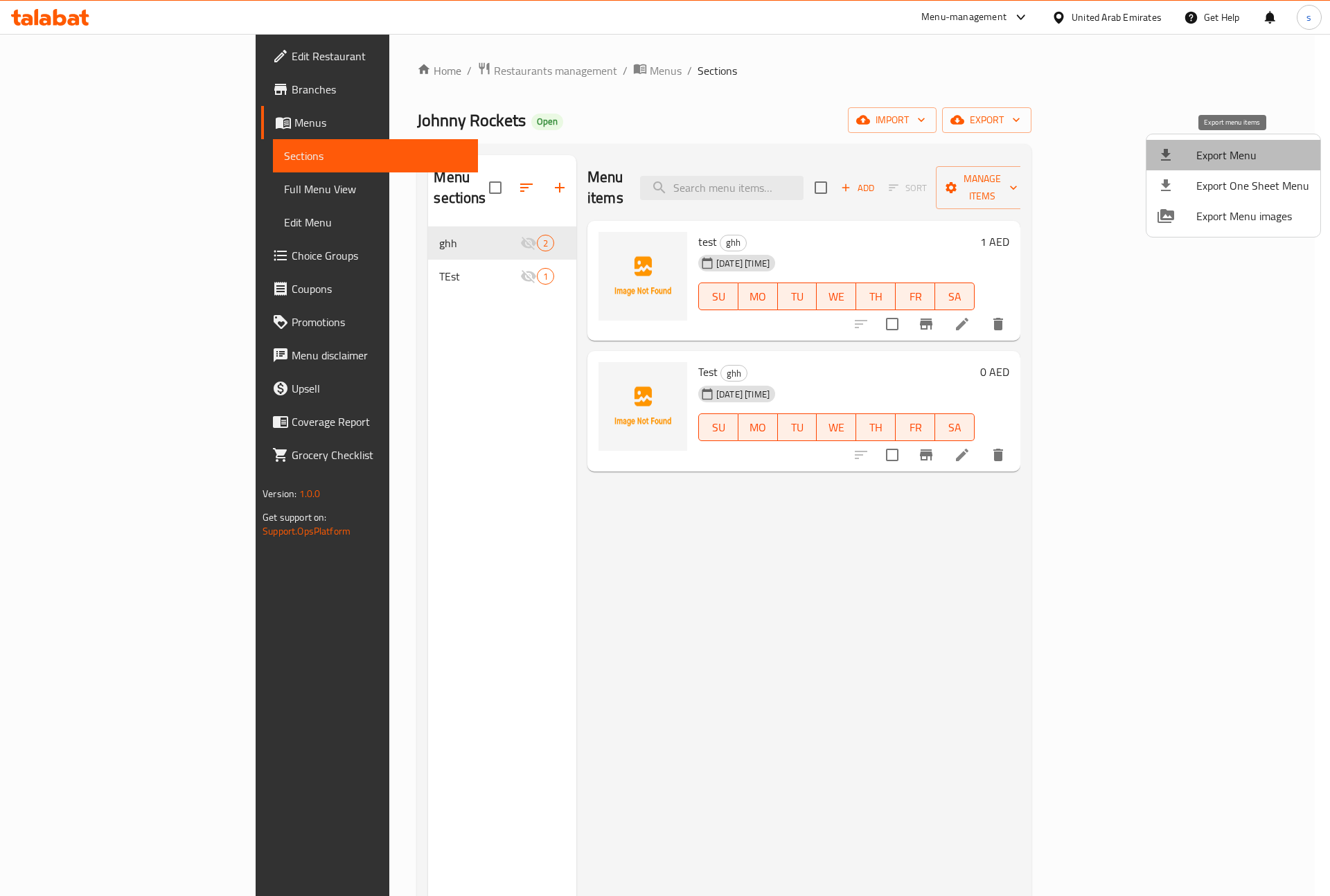 click on "Export Menu" at bounding box center (1252, 155) 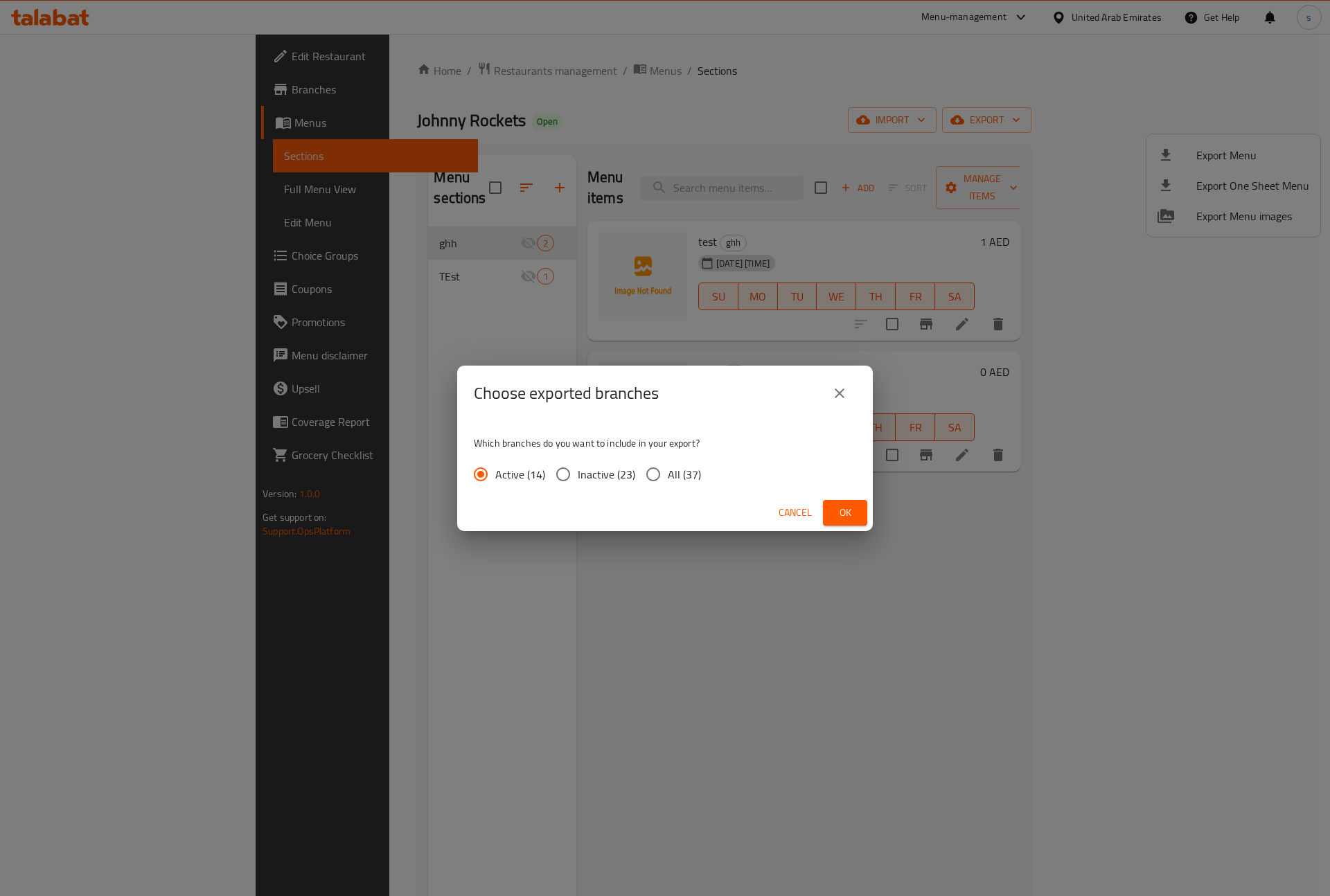 click on "All (37)" at bounding box center [653, 474] 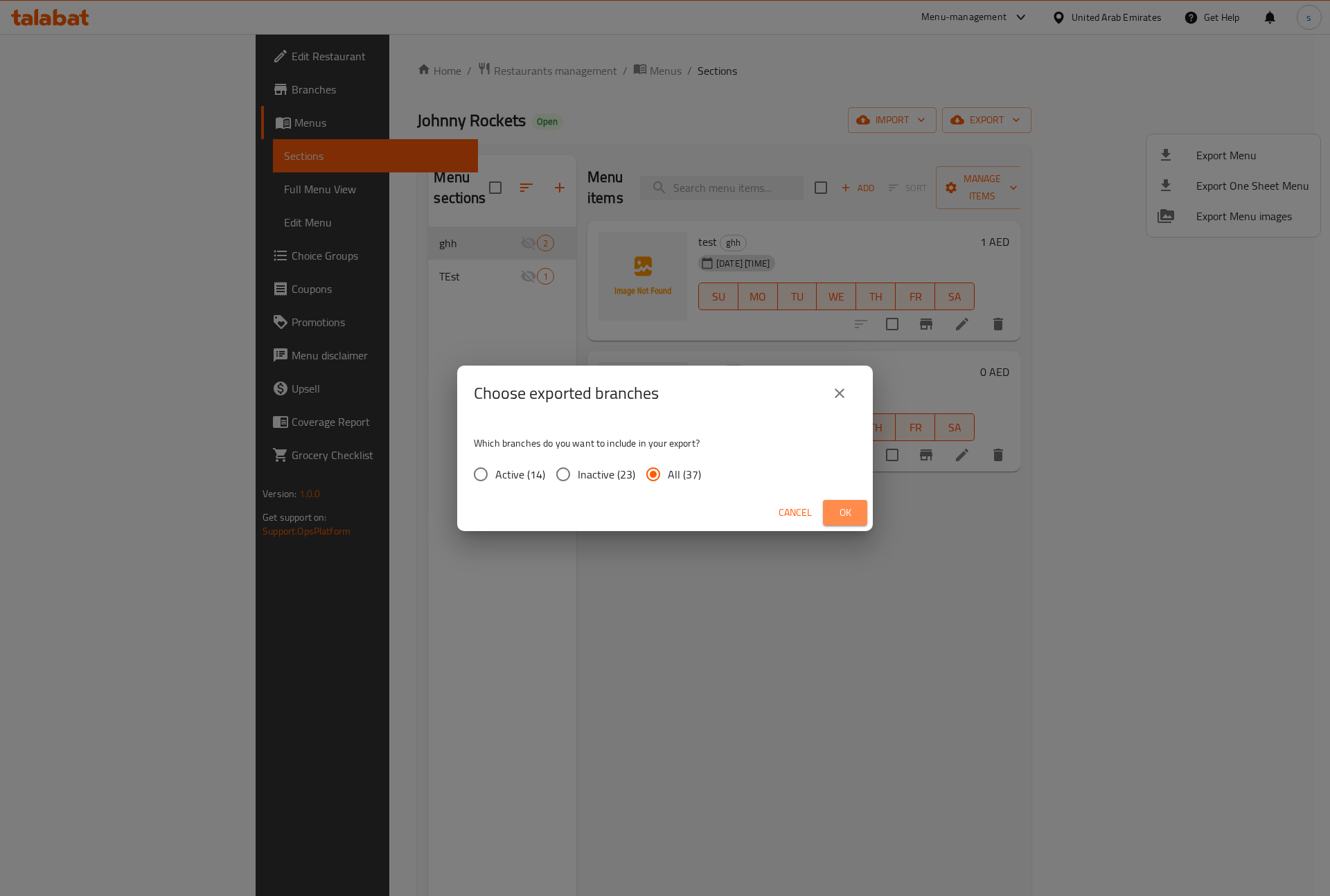 click on "Ok" at bounding box center (845, 512) 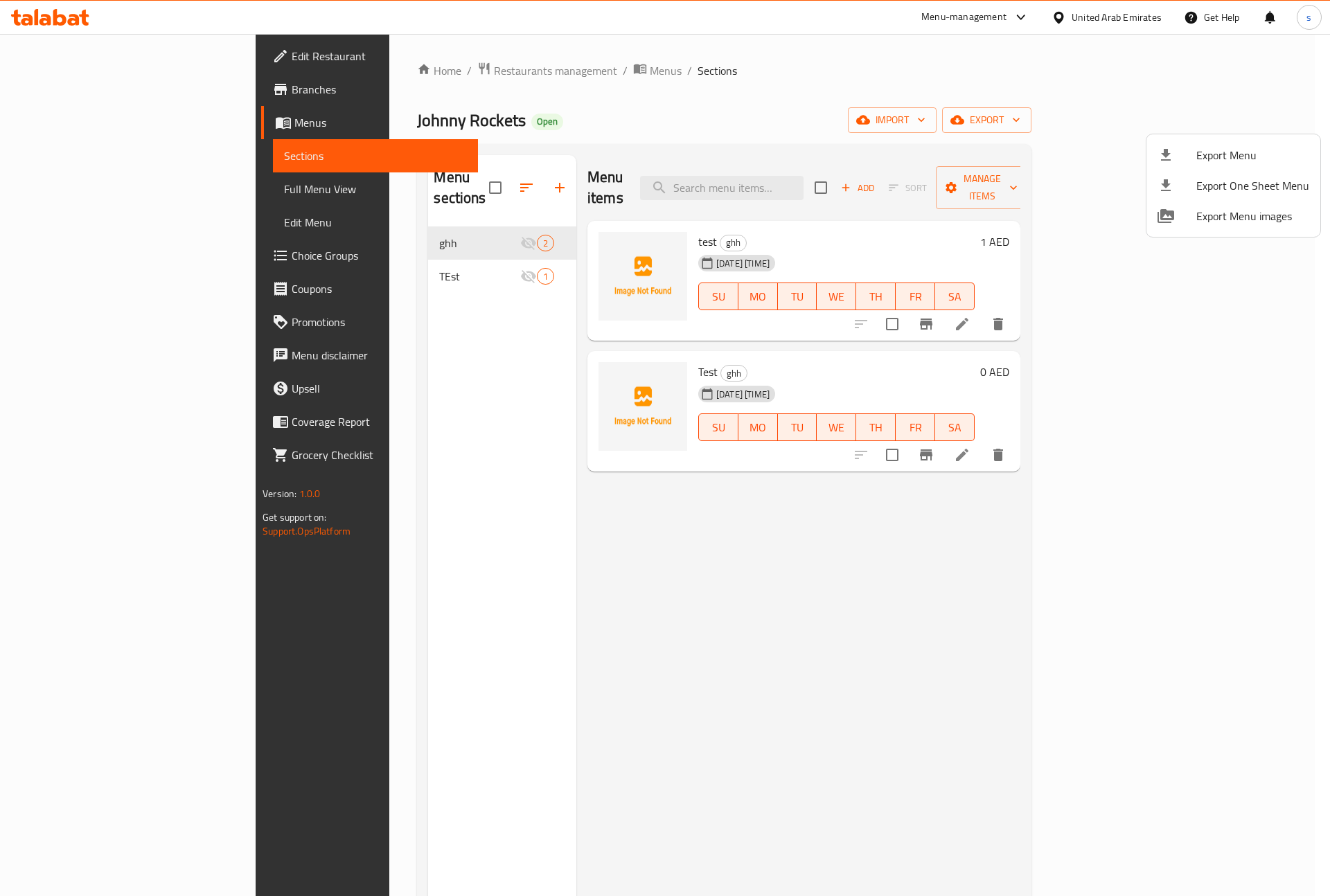 click at bounding box center (665, 448) 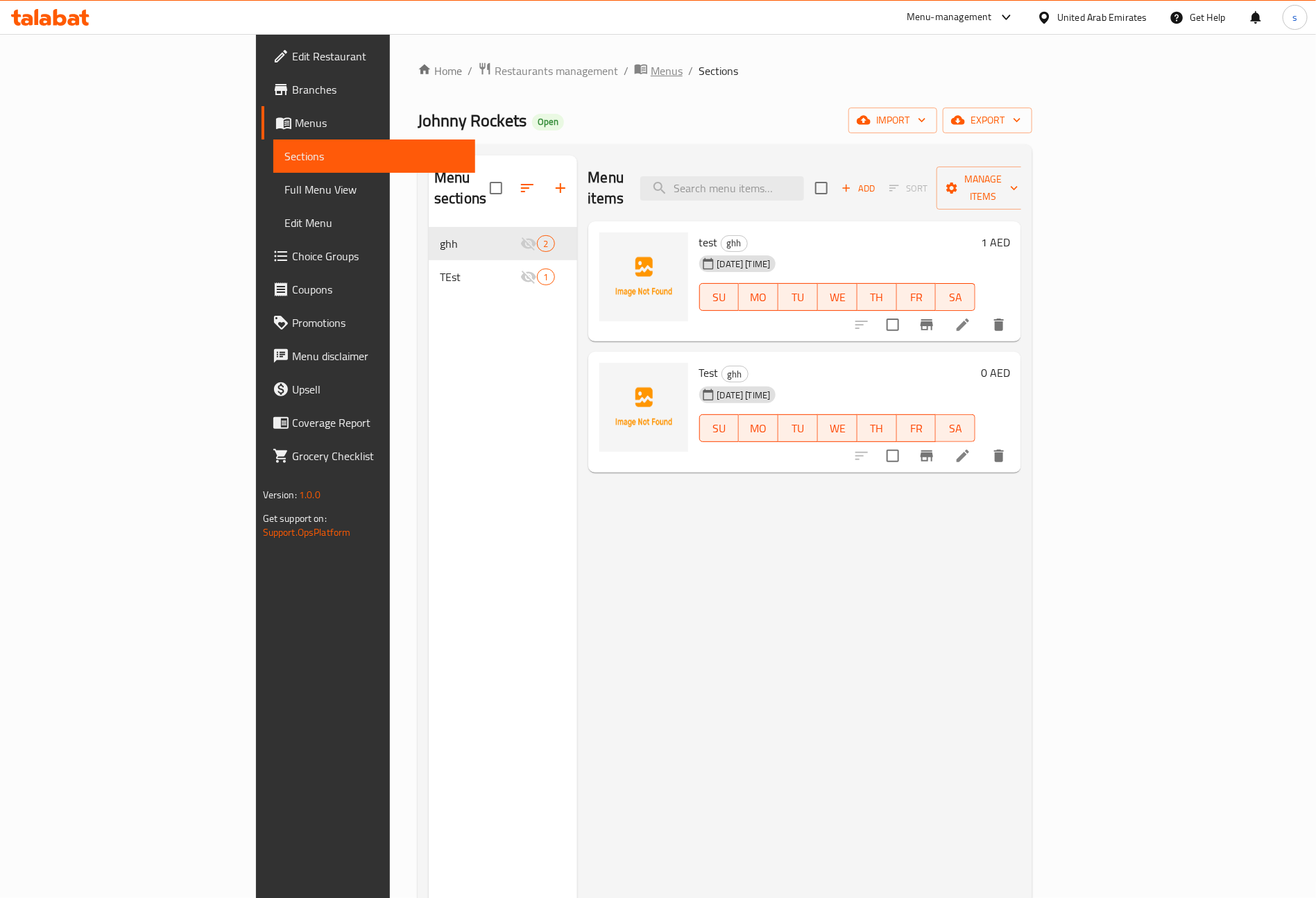 click on "Menus" at bounding box center [667, 71] 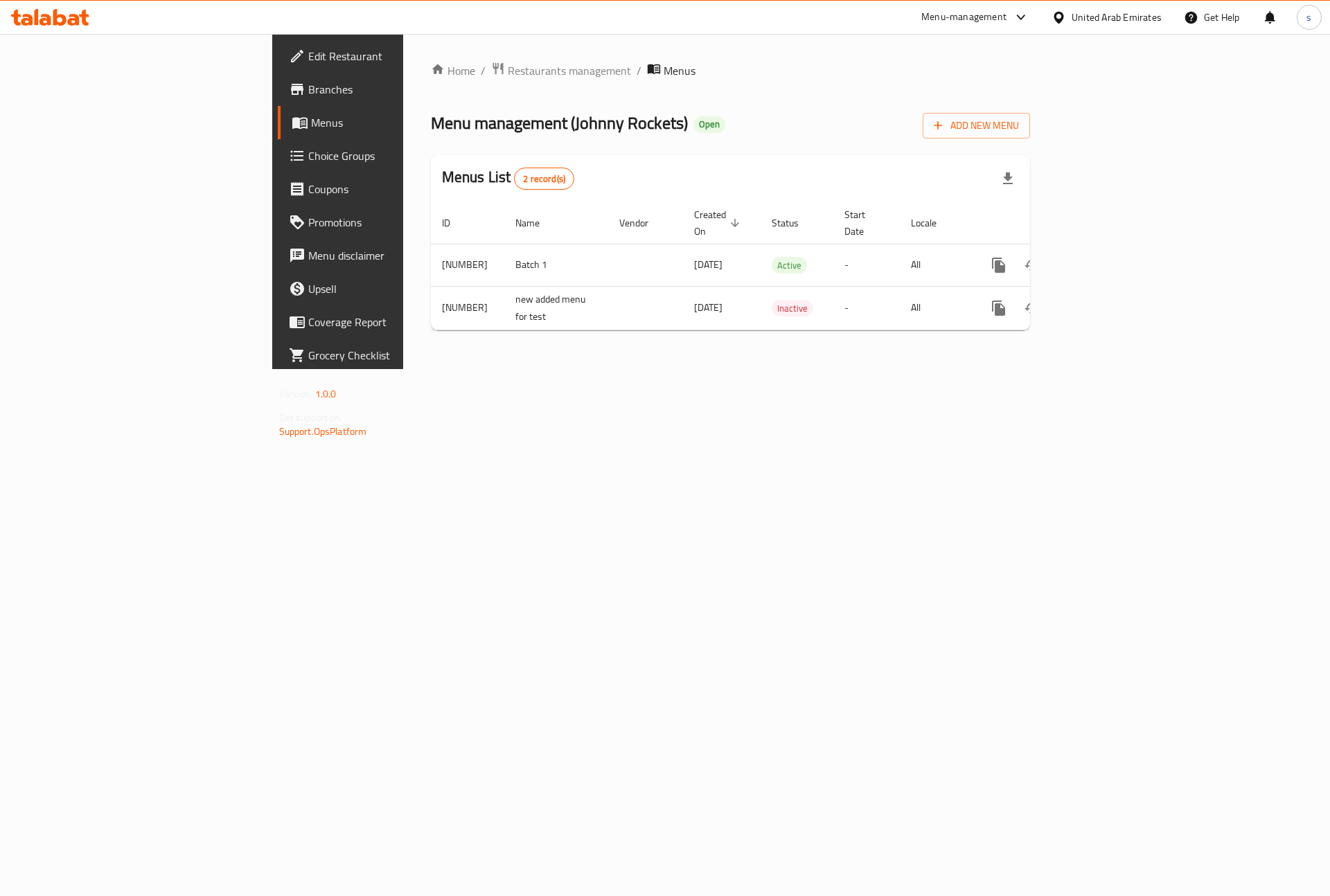 click on "Menus" at bounding box center (386, 123) 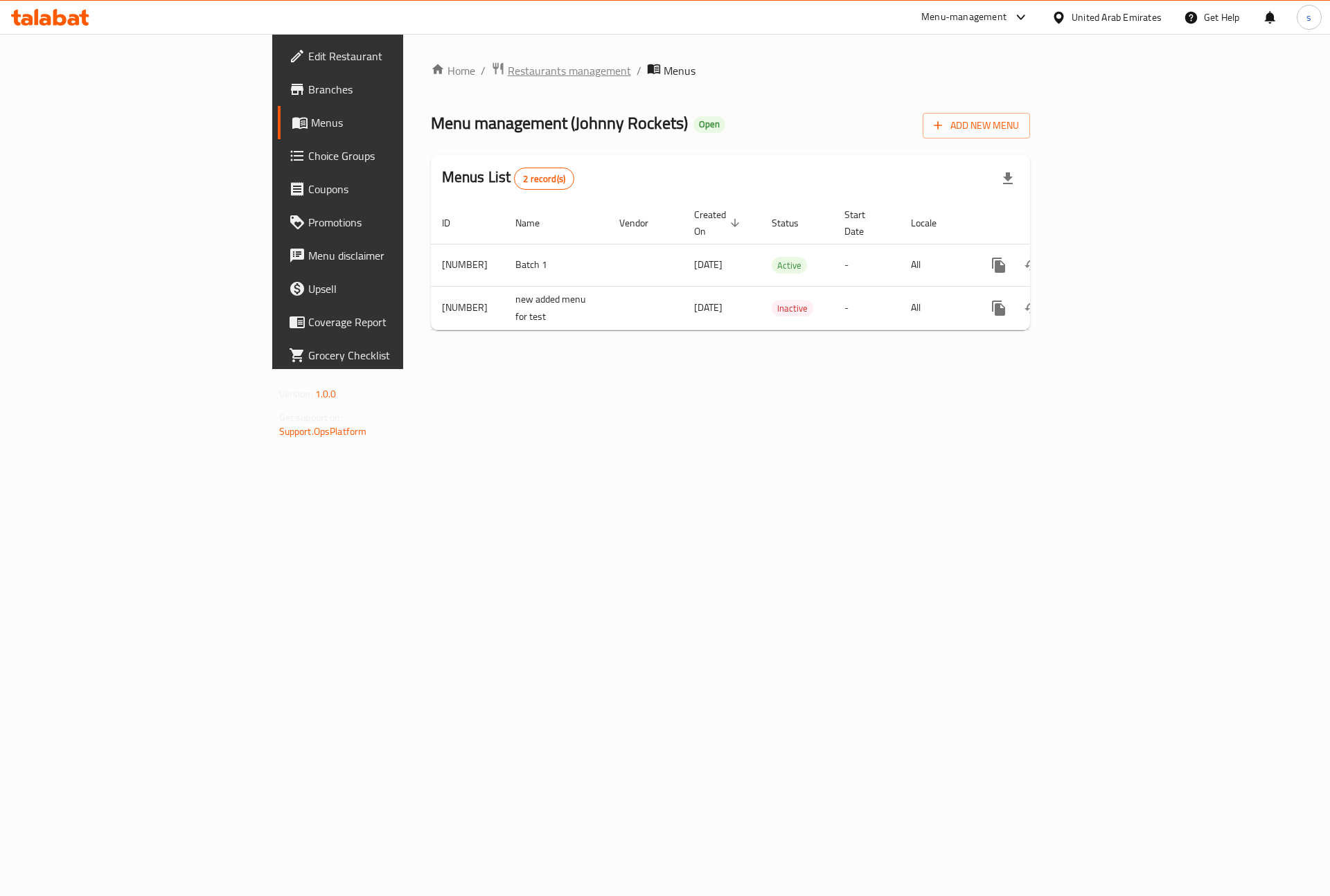 click on "Restaurants management" at bounding box center (569, 71) 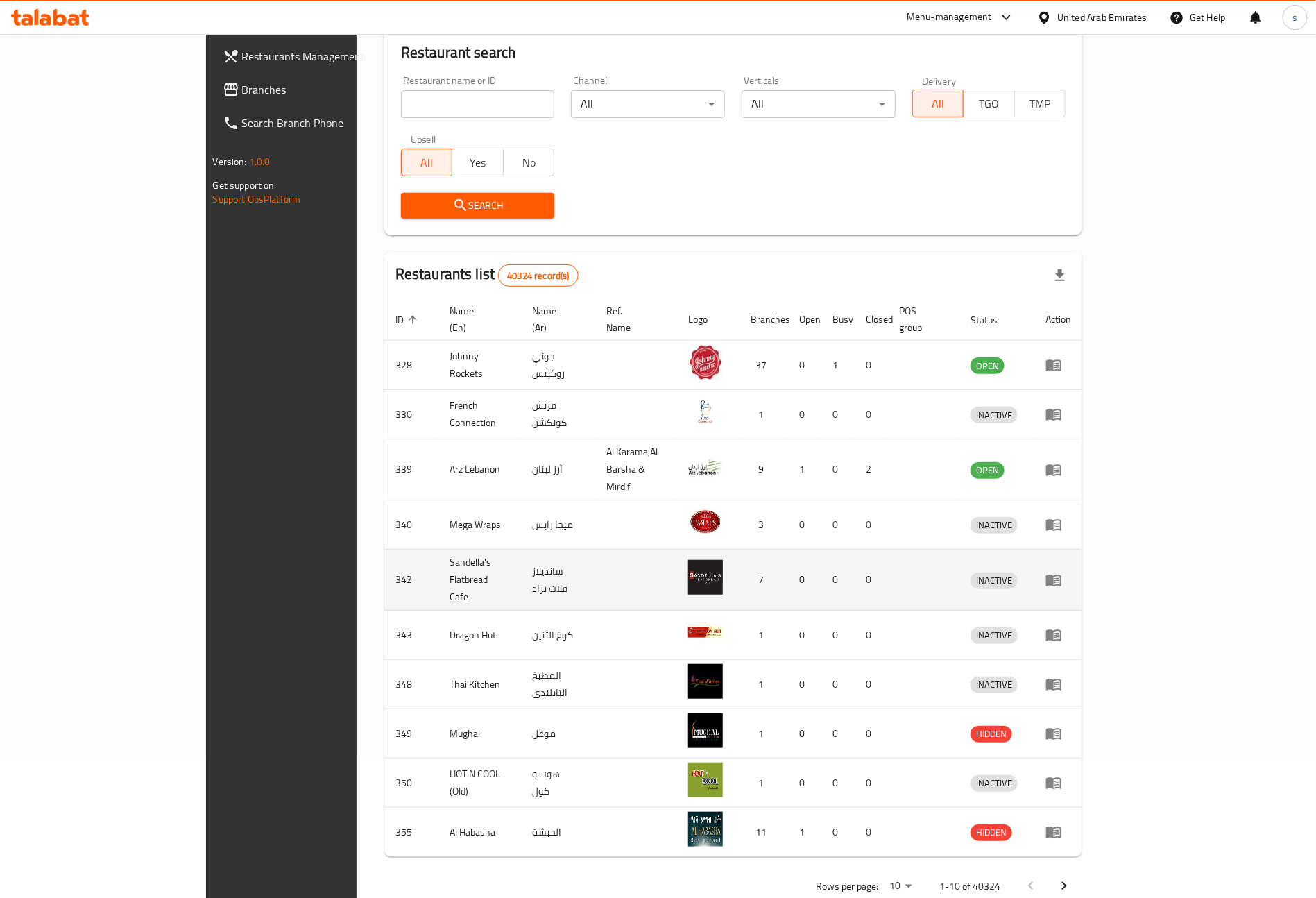 scroll, scrollTop: 144, scrollLeft: 0, axis: vertical 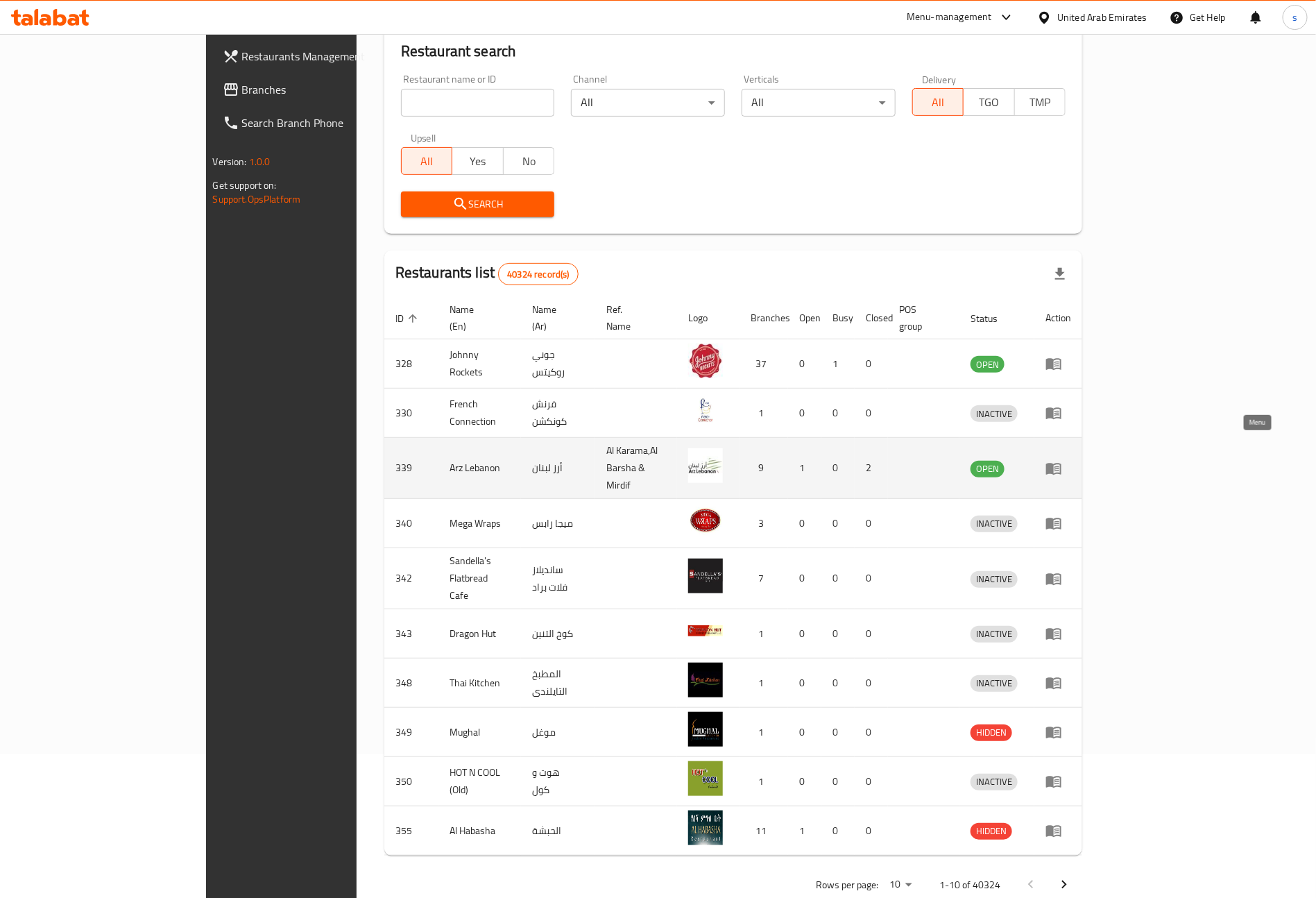 click 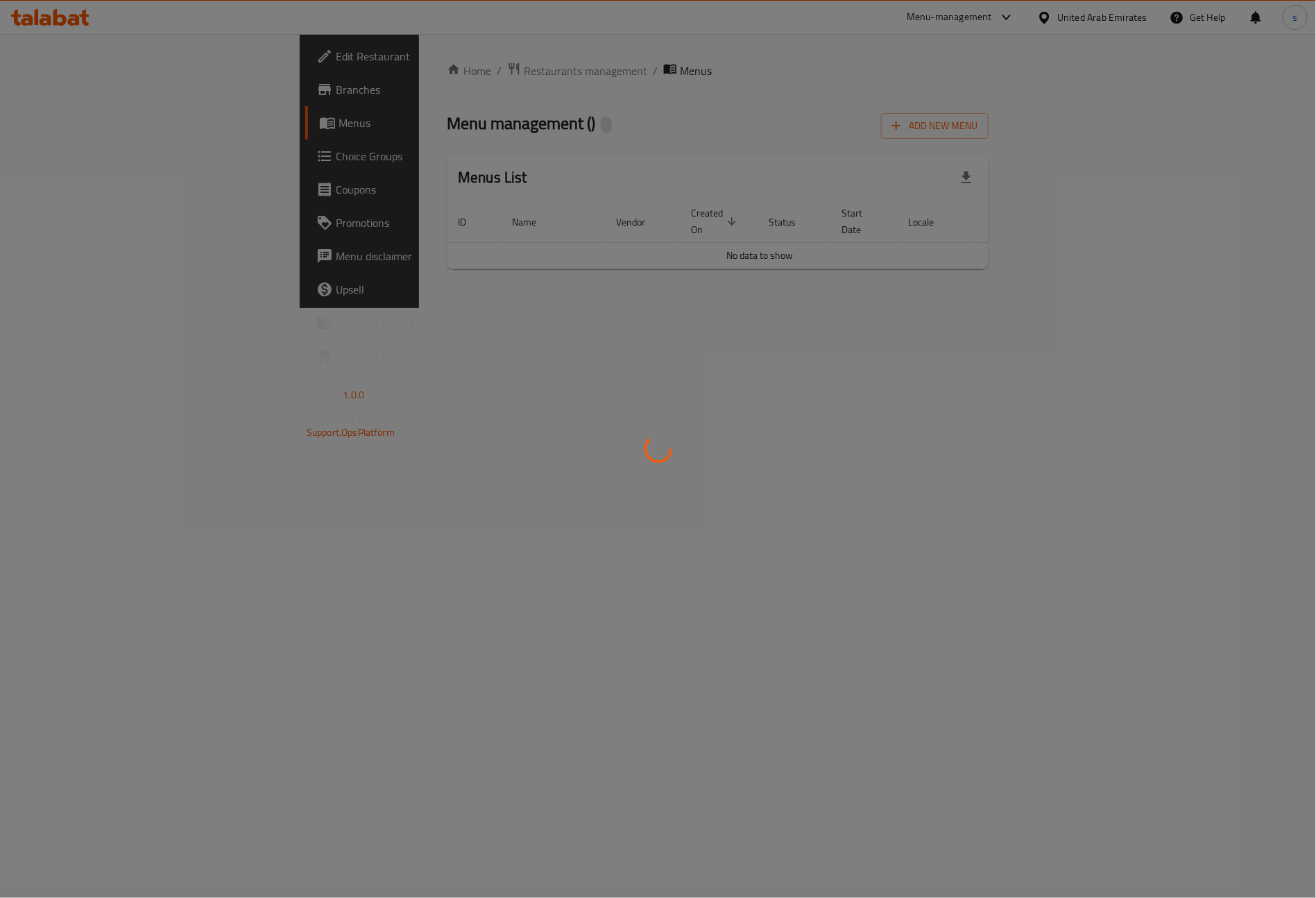 scroll, scrollTop: 0, scrollLeft: 0, axis: both 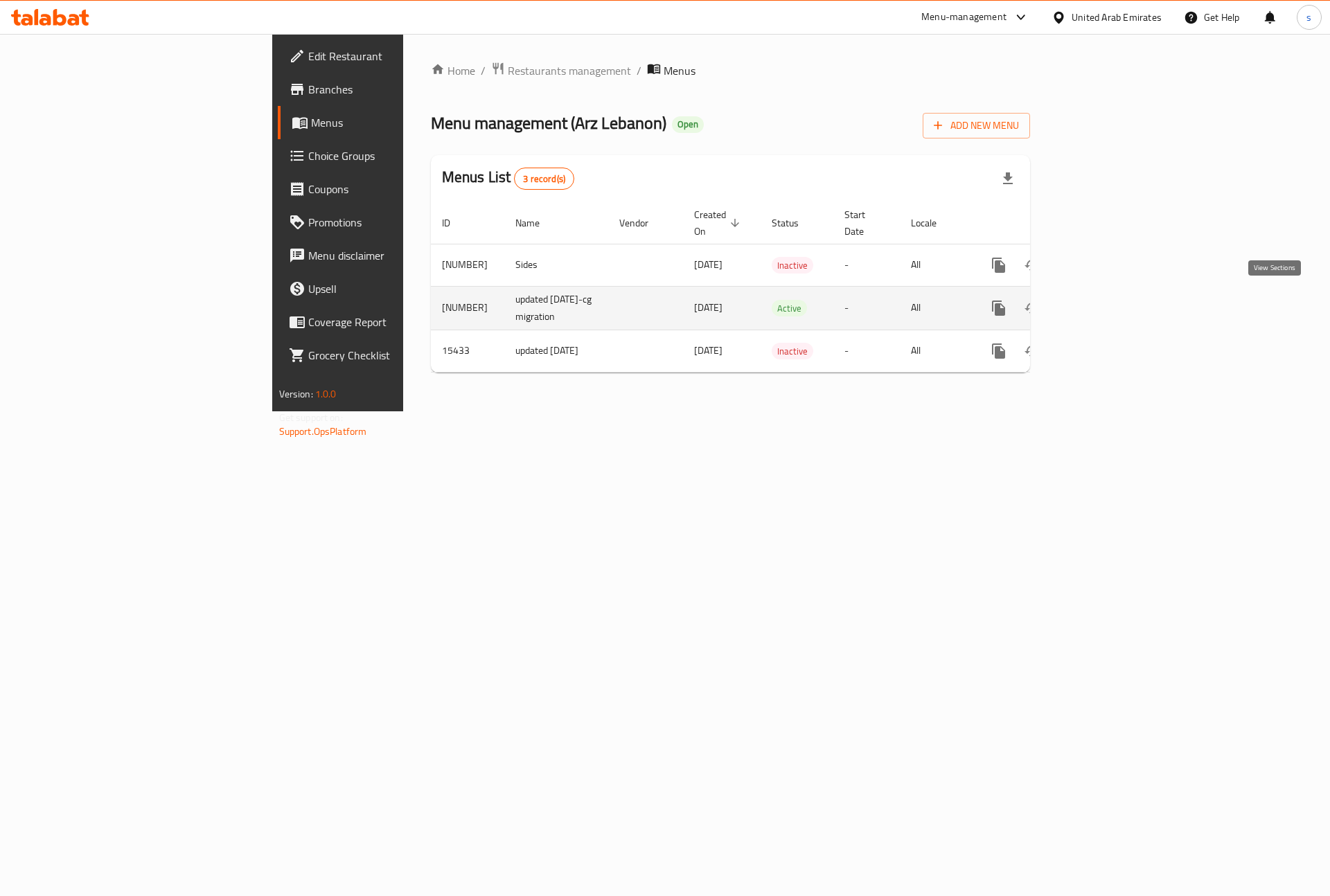 click 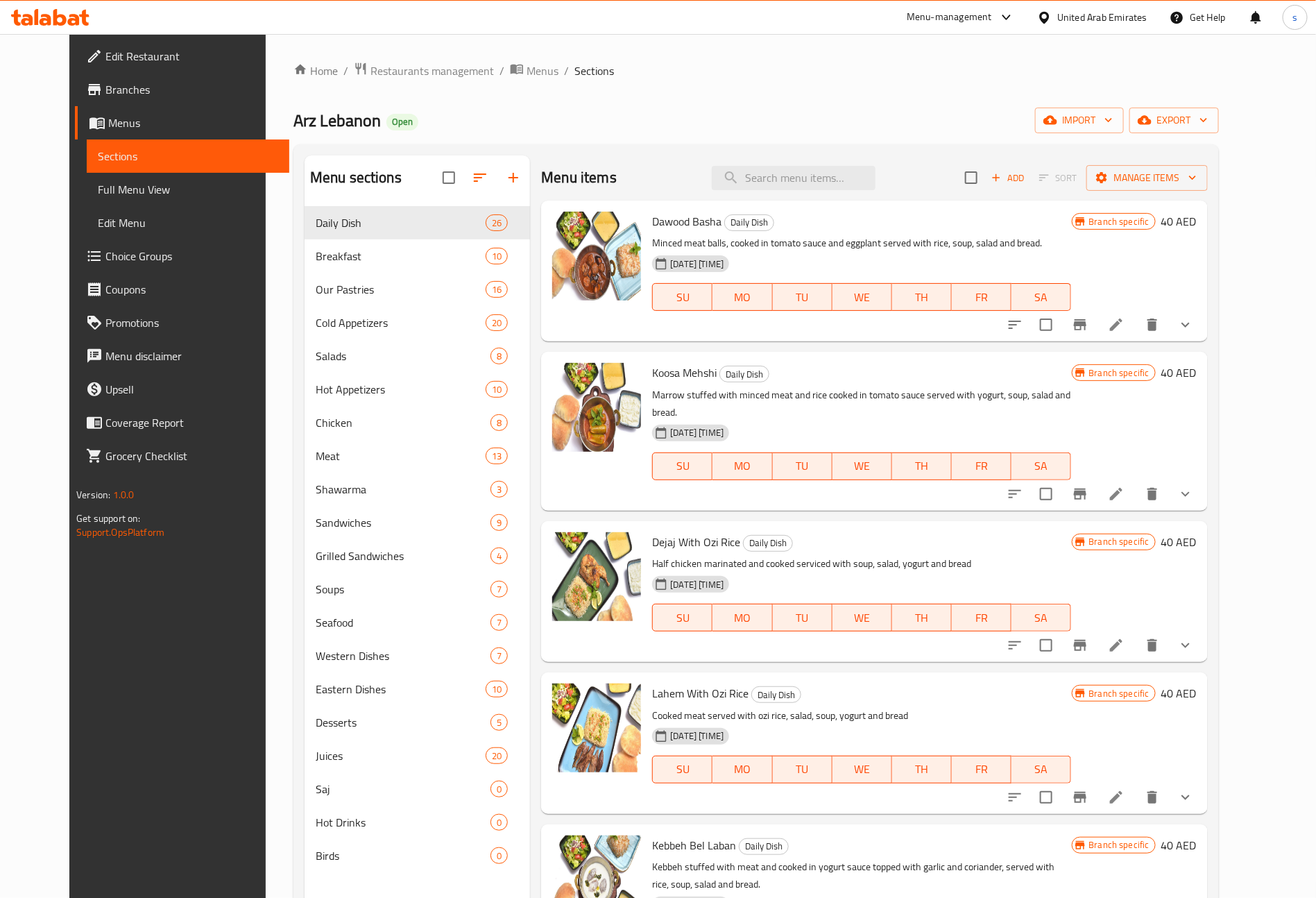 click on "Branches" at bounding box center (182, 90) 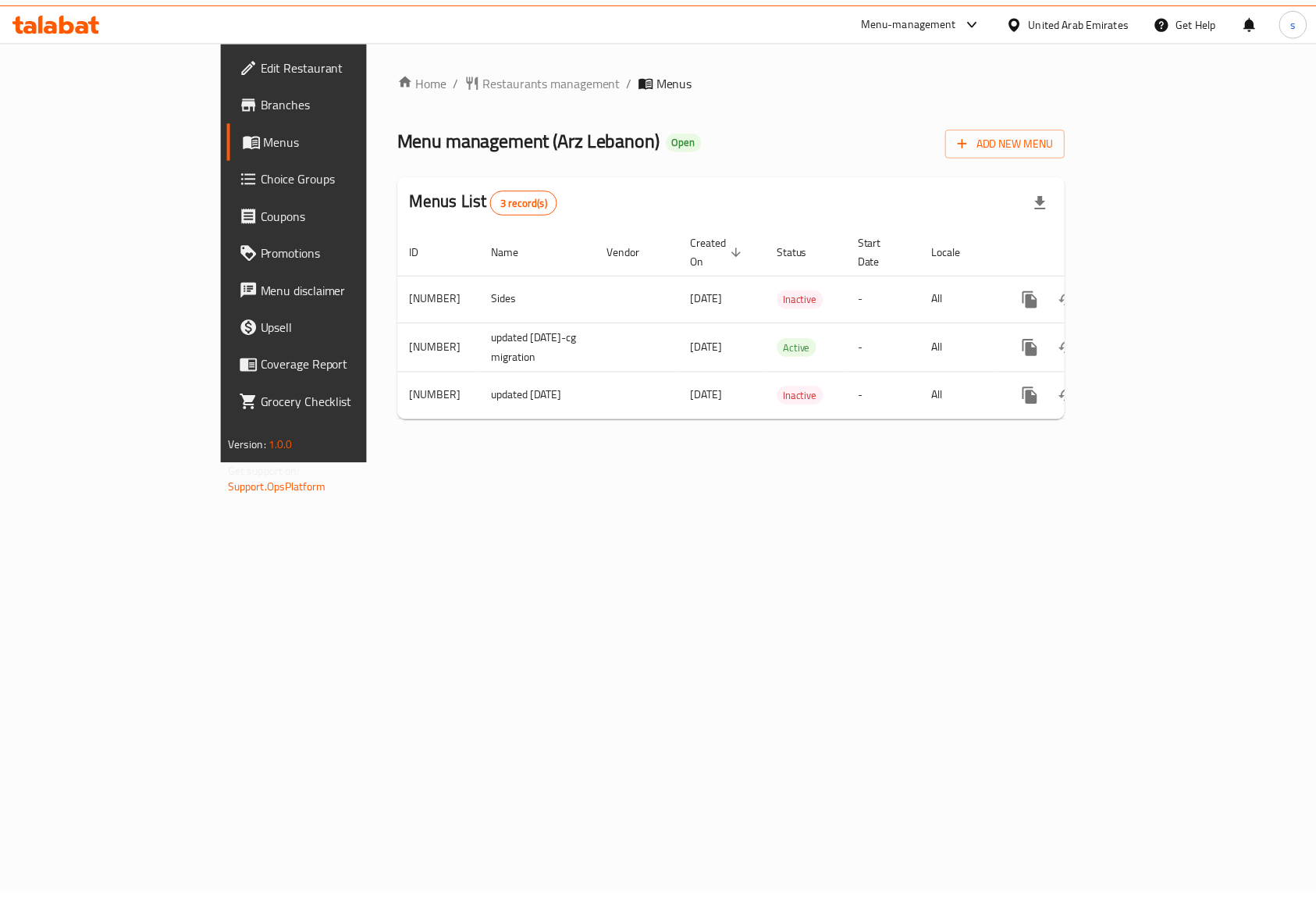 scroll, scrollTop: 0, scrollLeft: 0, axis: both 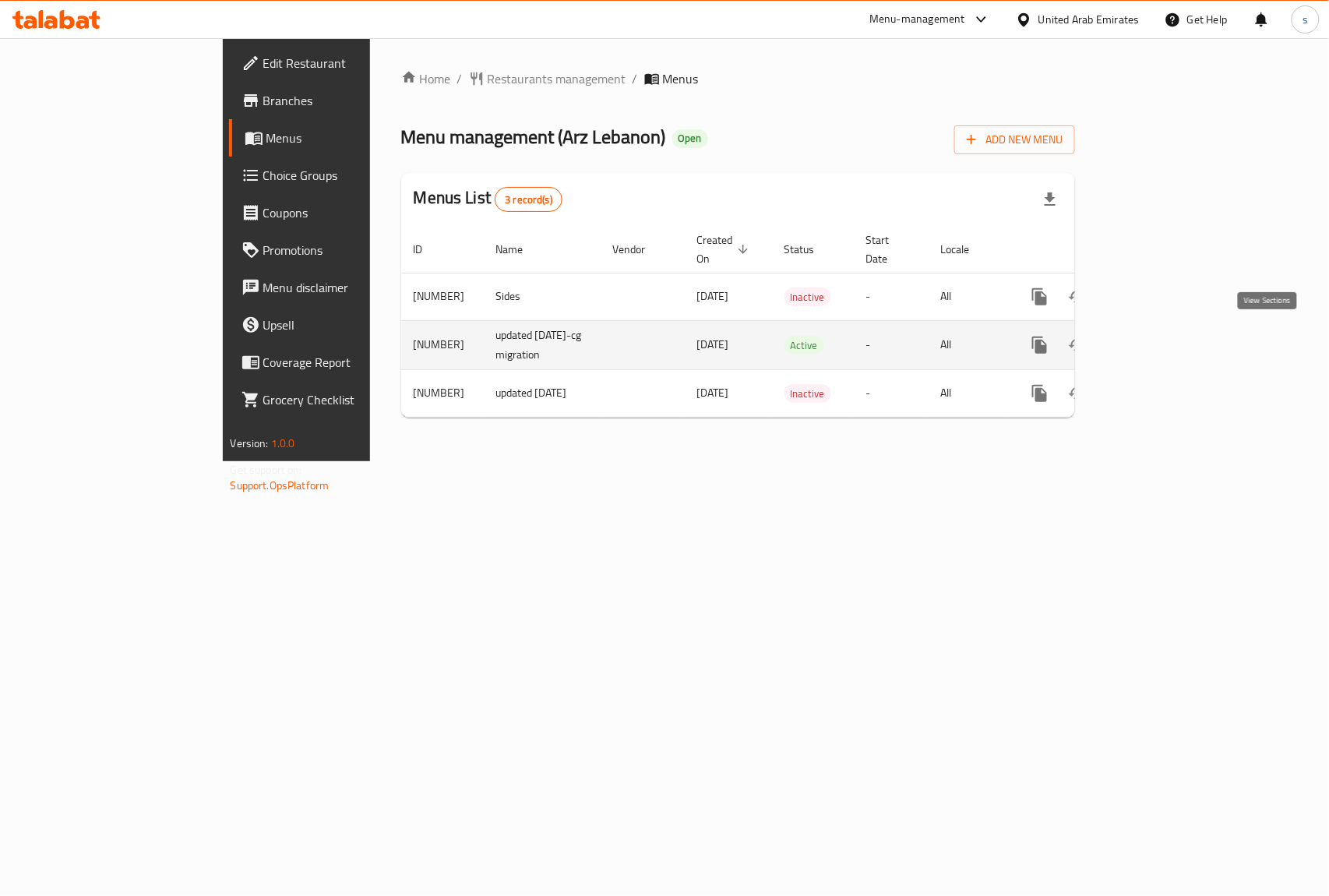click at bounding box center [1152, 345] 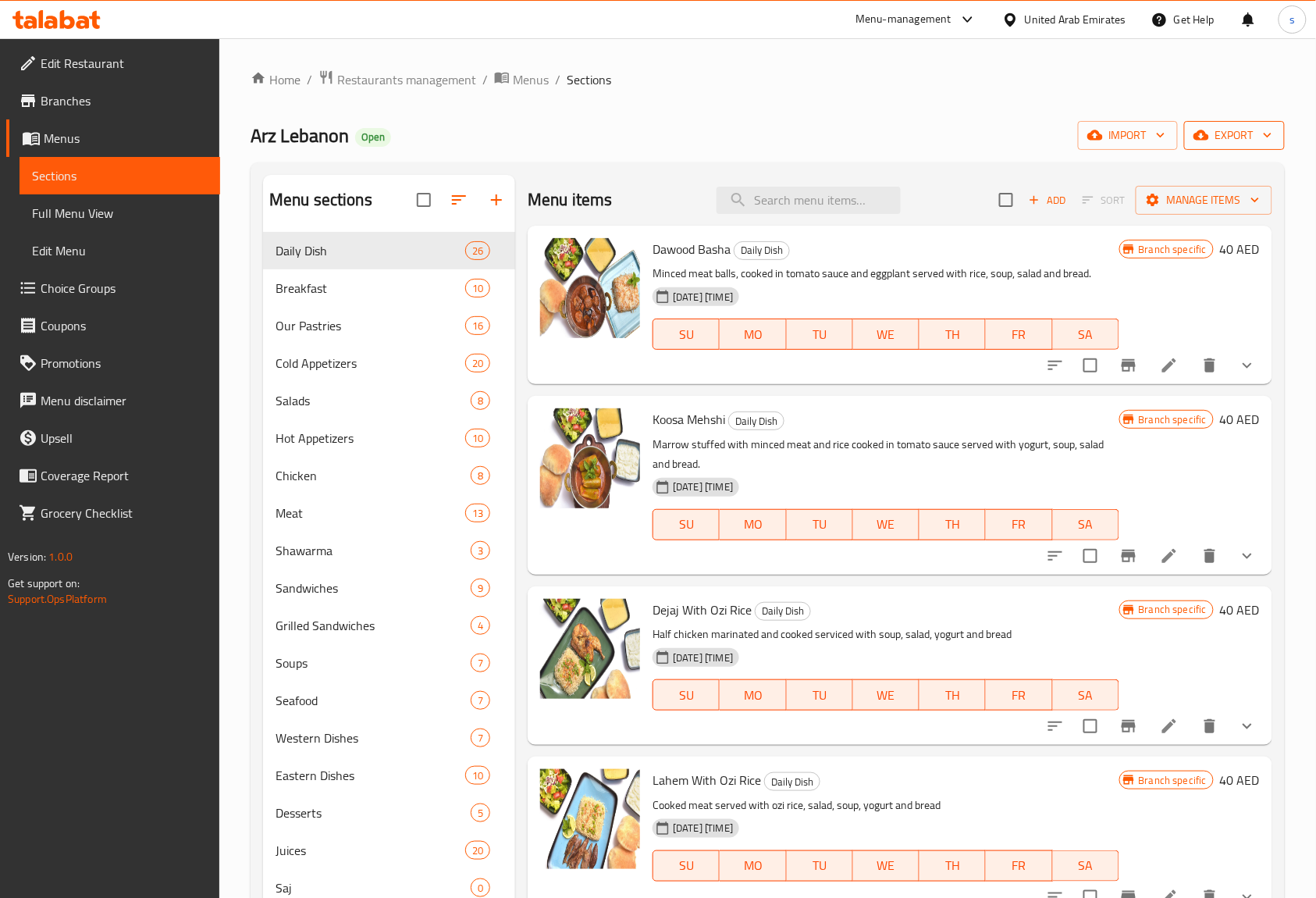 click 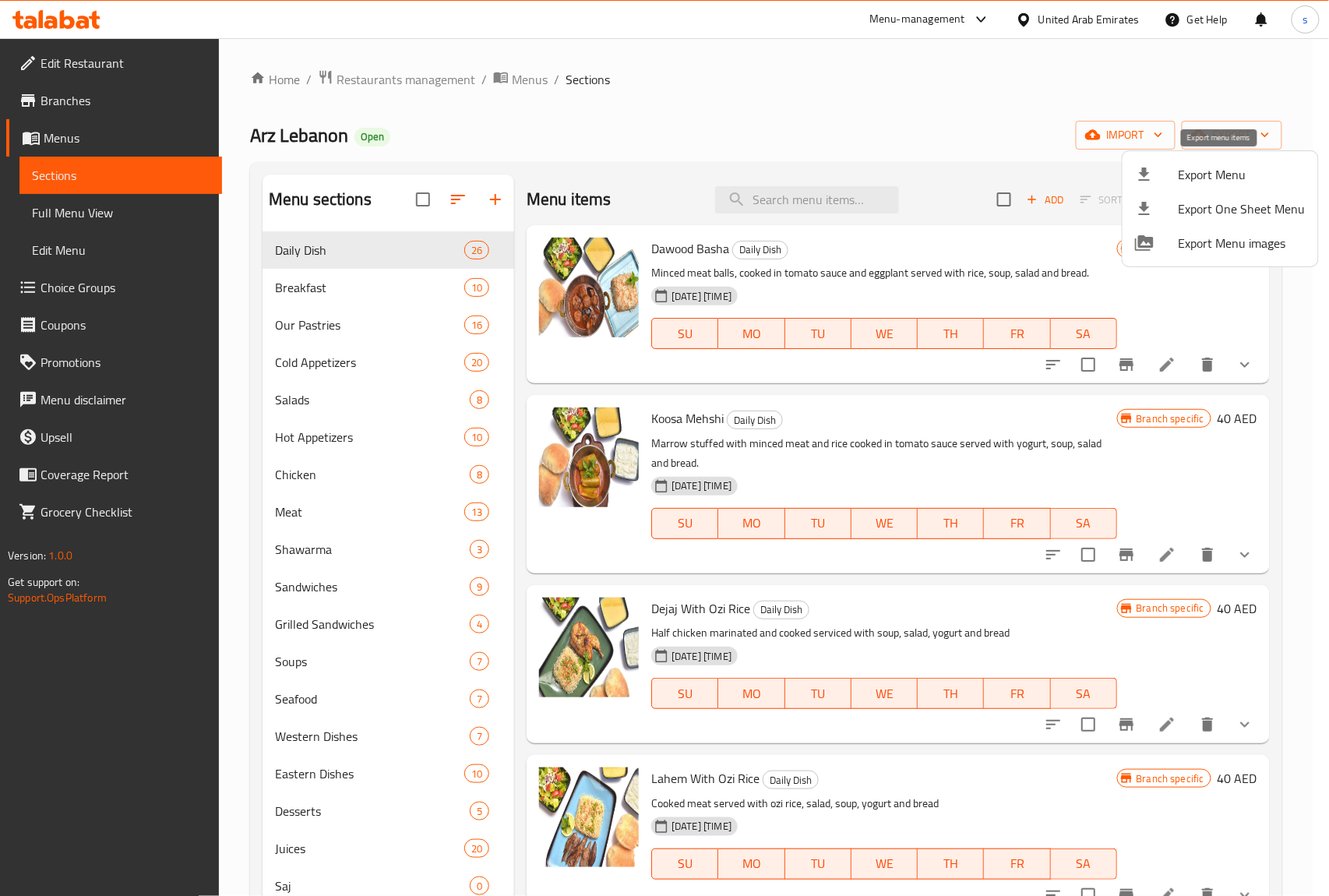 click on "Export Menu" at bounding box center [1242, 175] 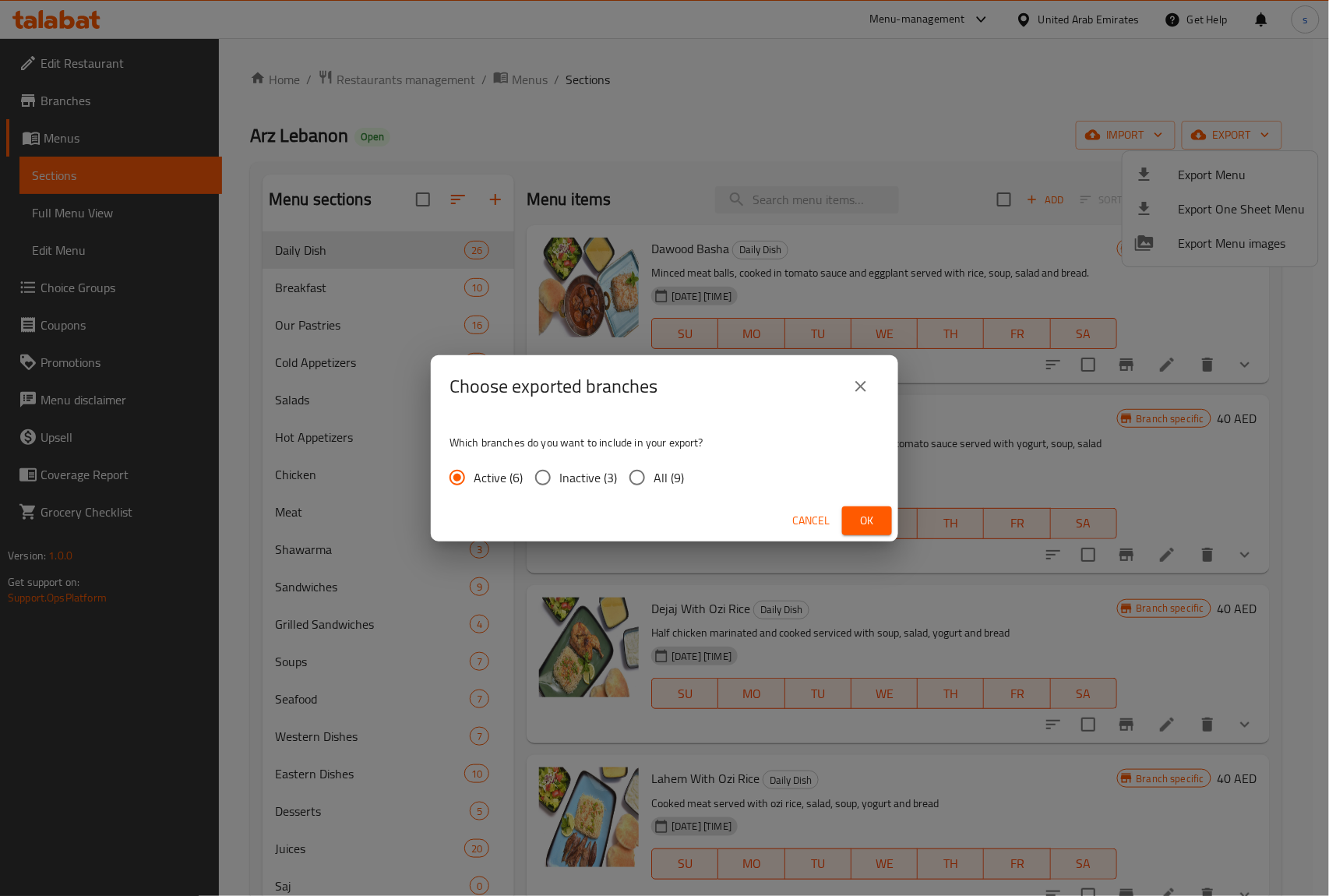 click on "All (9)" at bounding box center [637, 478] 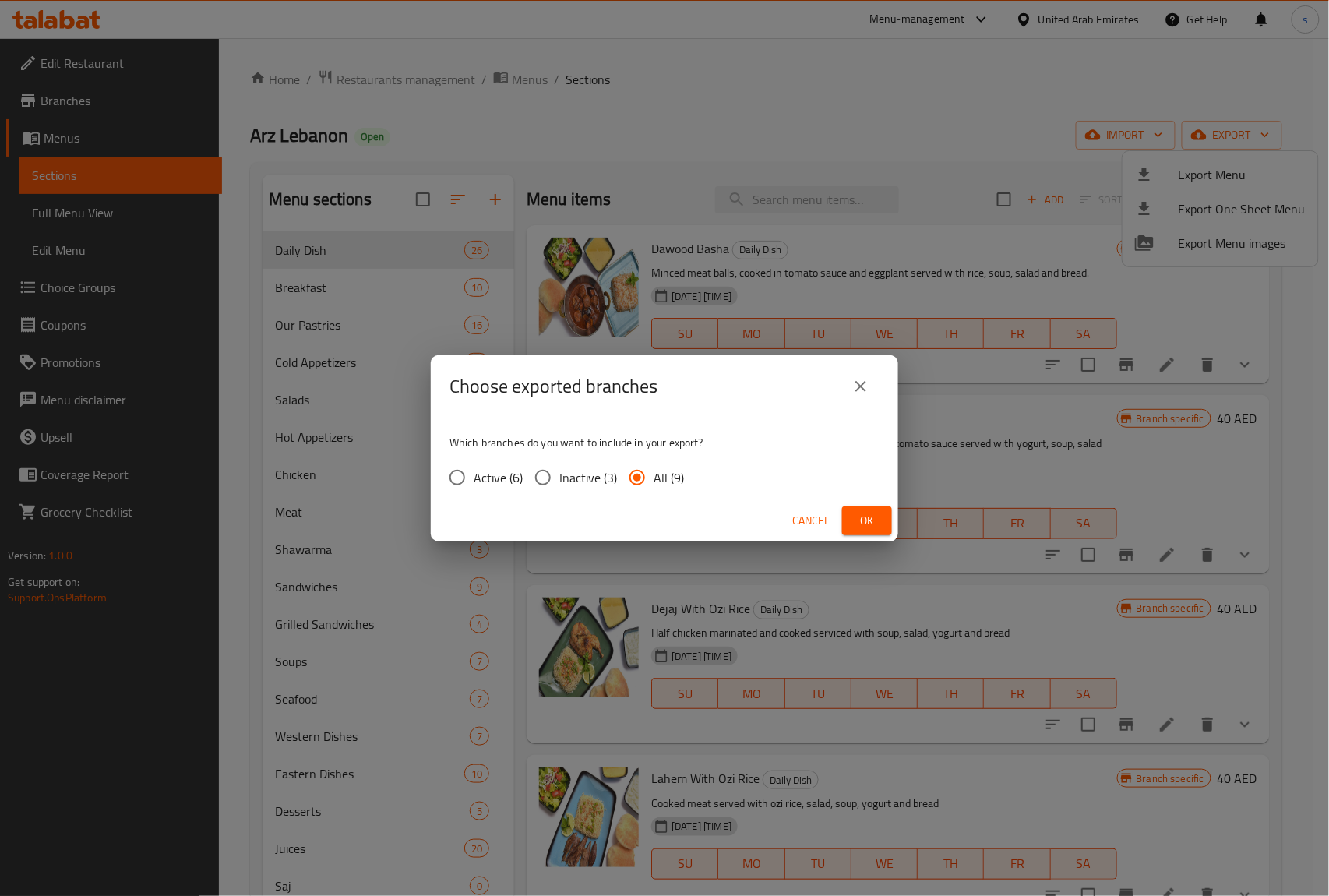 click on "Ok" at bounding box center (867, 520) 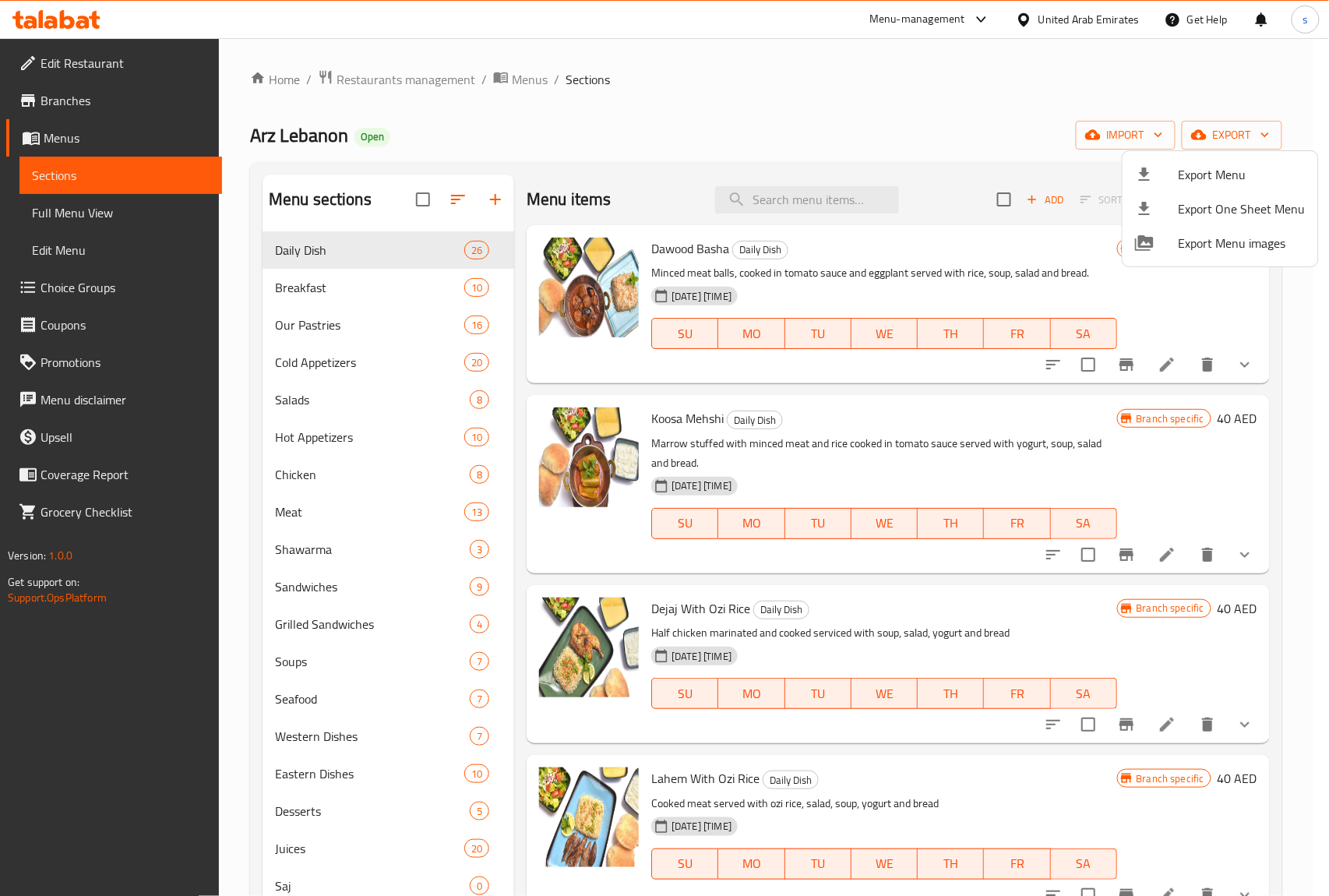 click at bounding box center (664, 448) 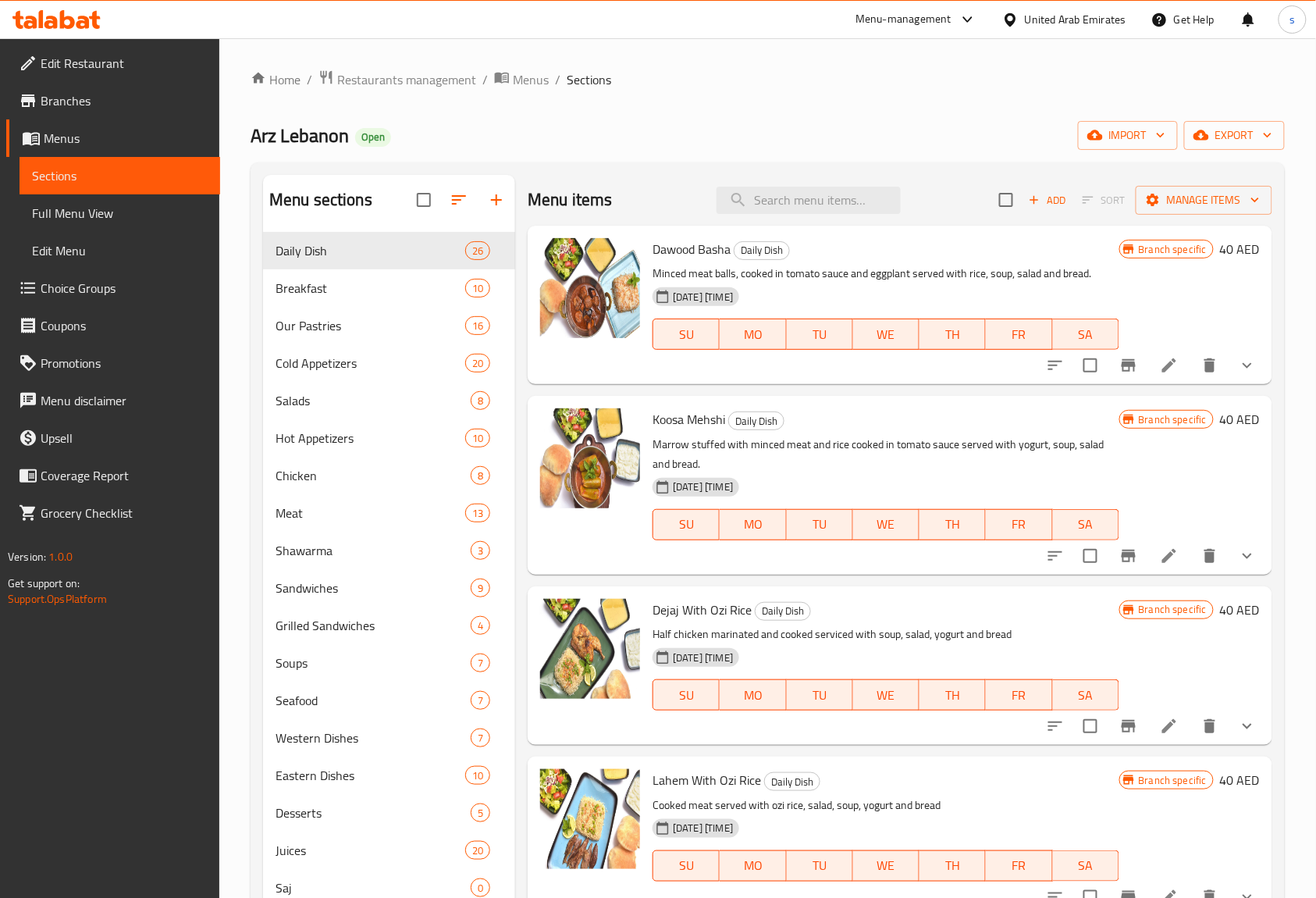 click on "Edit Restaurant" at bounding box center [124, 63] 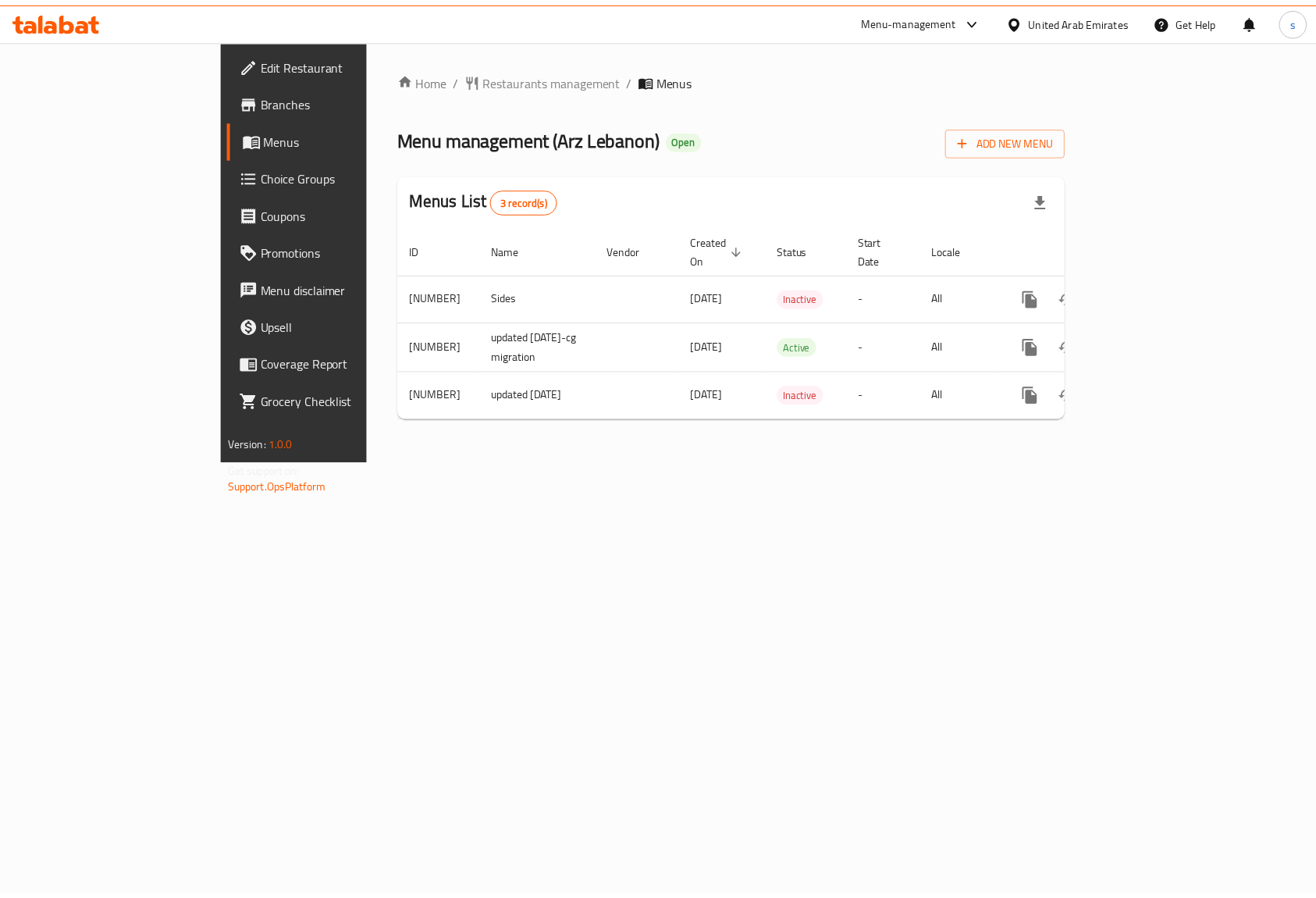 scroll, scrollTop: 0, scrollLeft: 0, axis: both 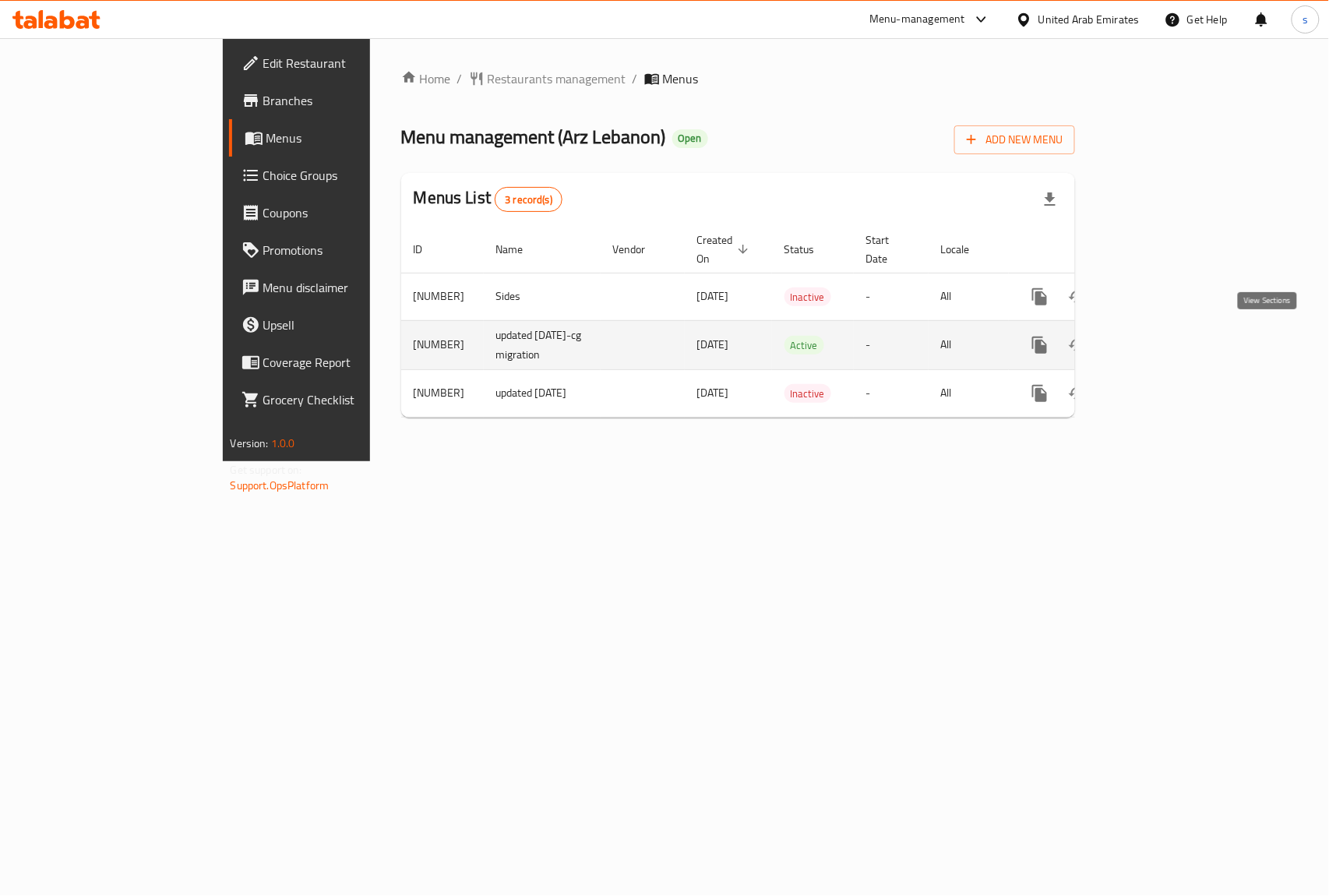 click 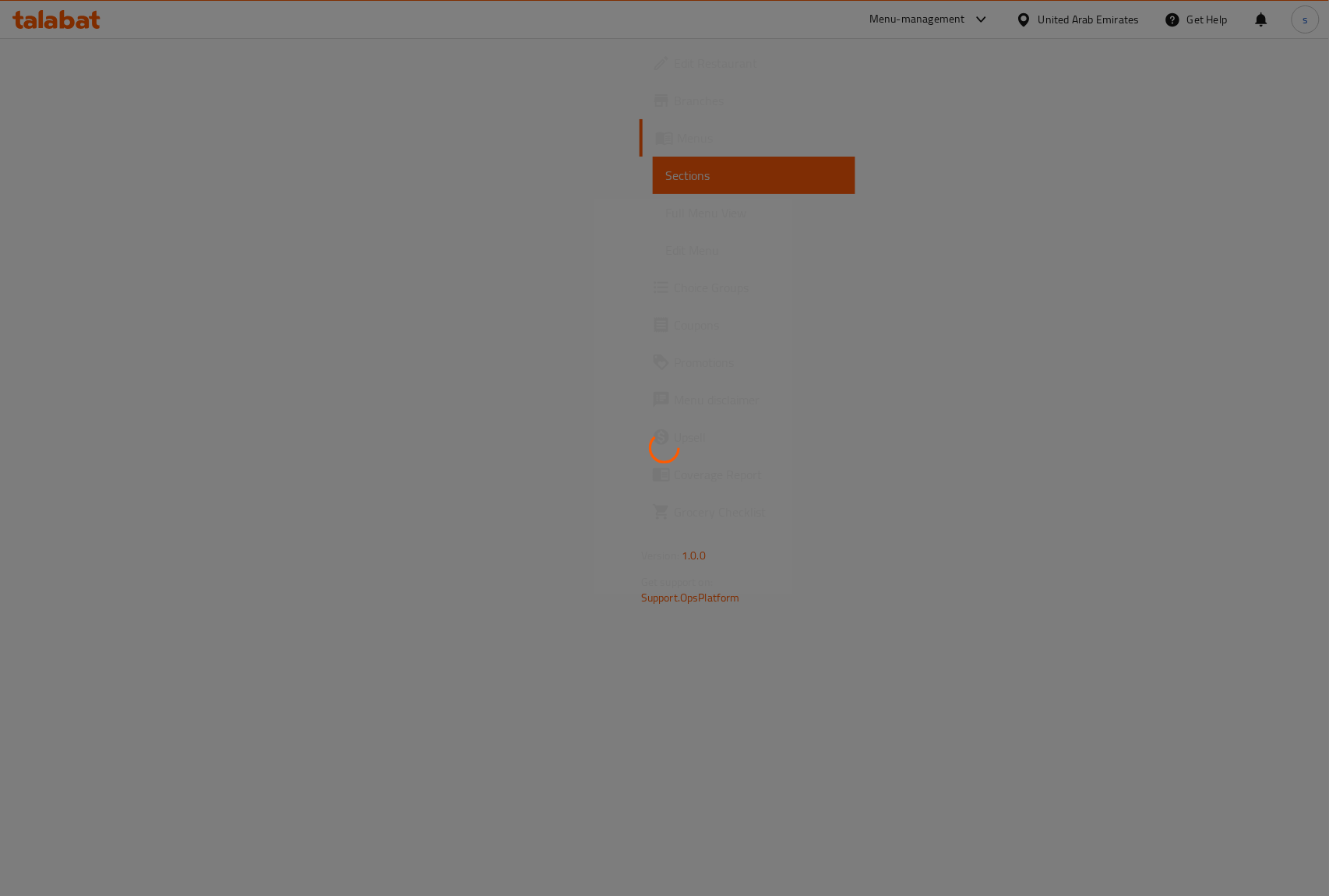 drag, startPoint x: 1270, startPoint y: 340, endPoint x: 1038, endPoint y: 275, distance: 240.9336 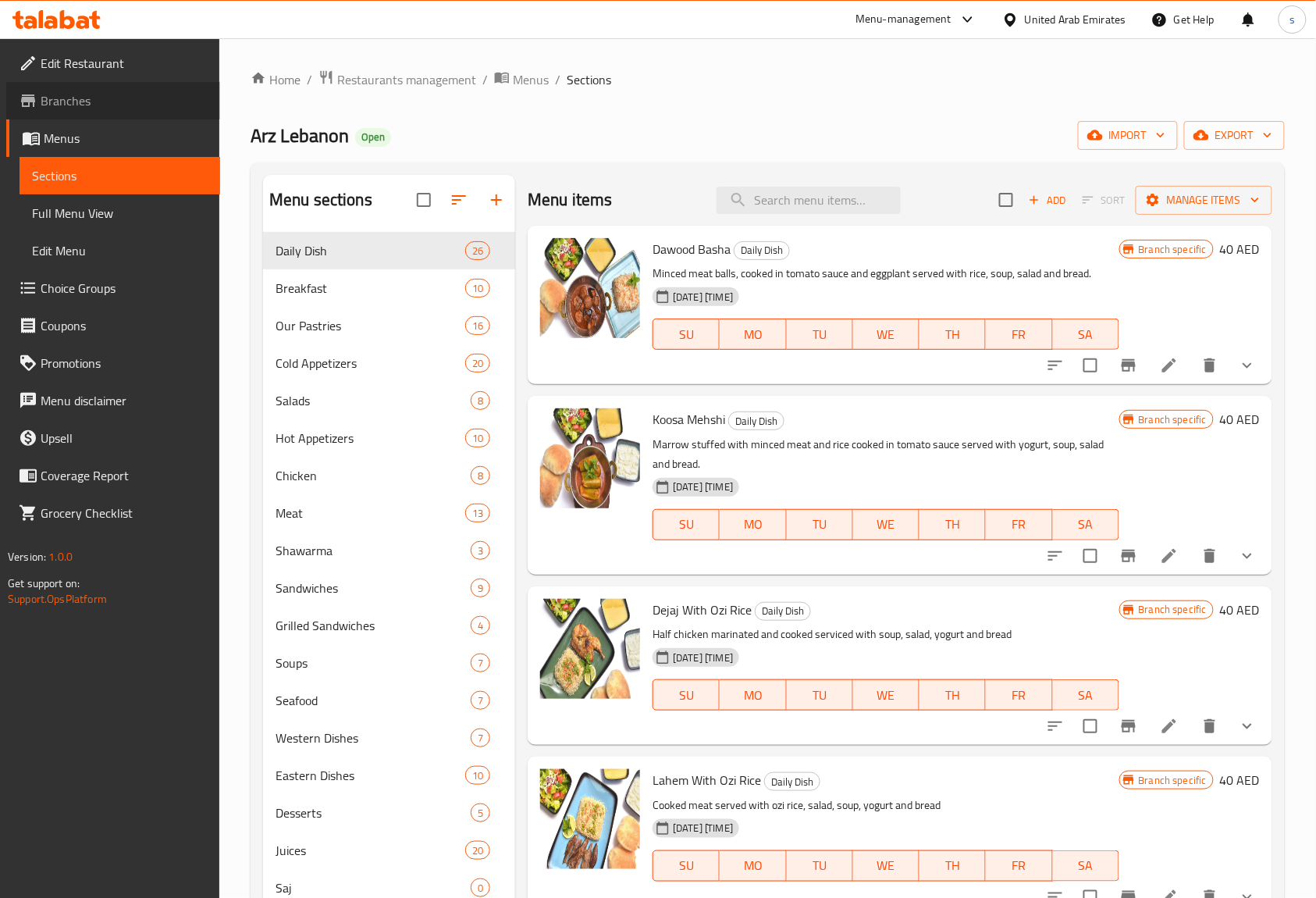 click on "Branches" at bounding box center (124, 101) 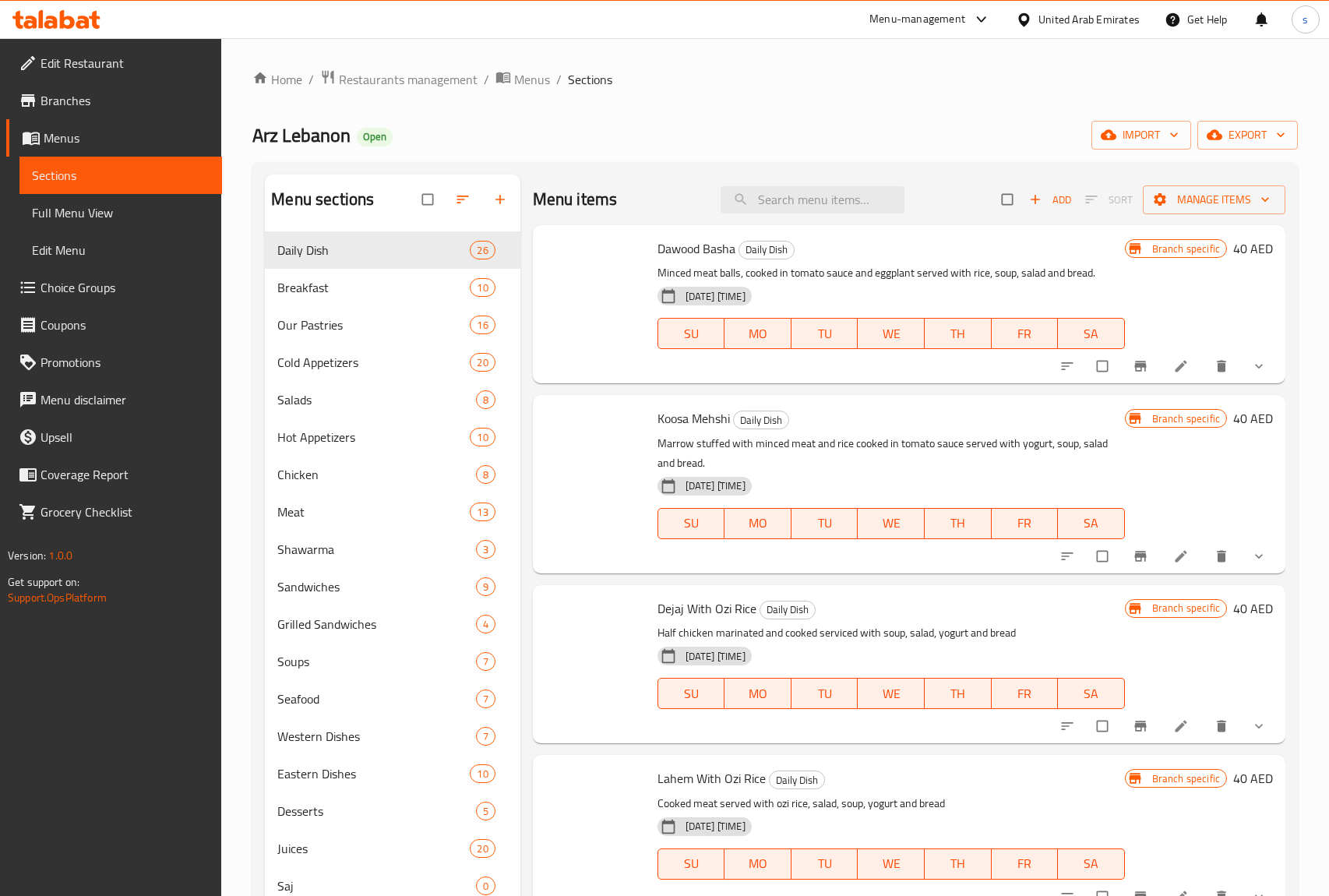scroll, scrollTop: 0, scrollLeft: 0, axis: both 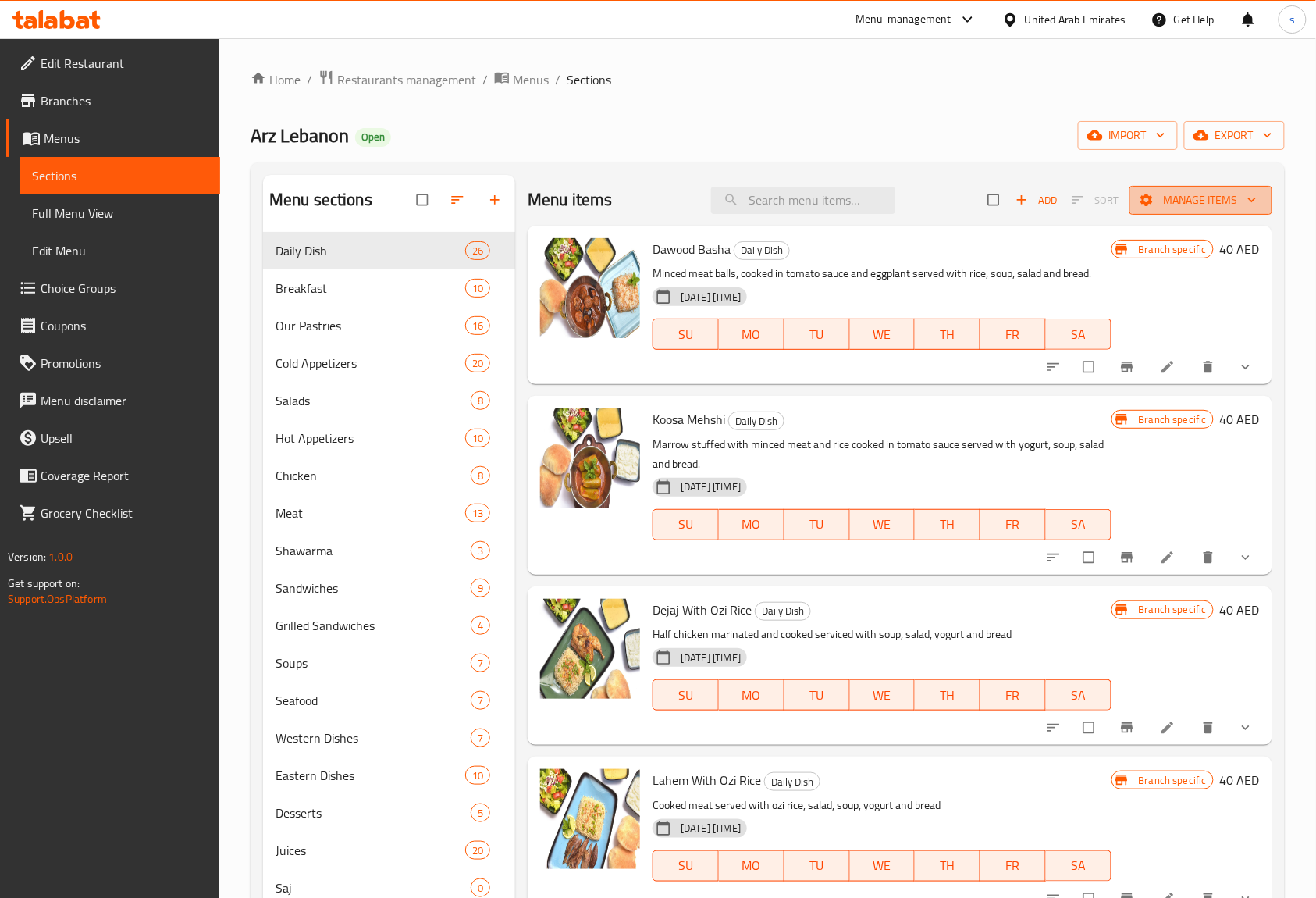 click at bounding box center (1254, 200) 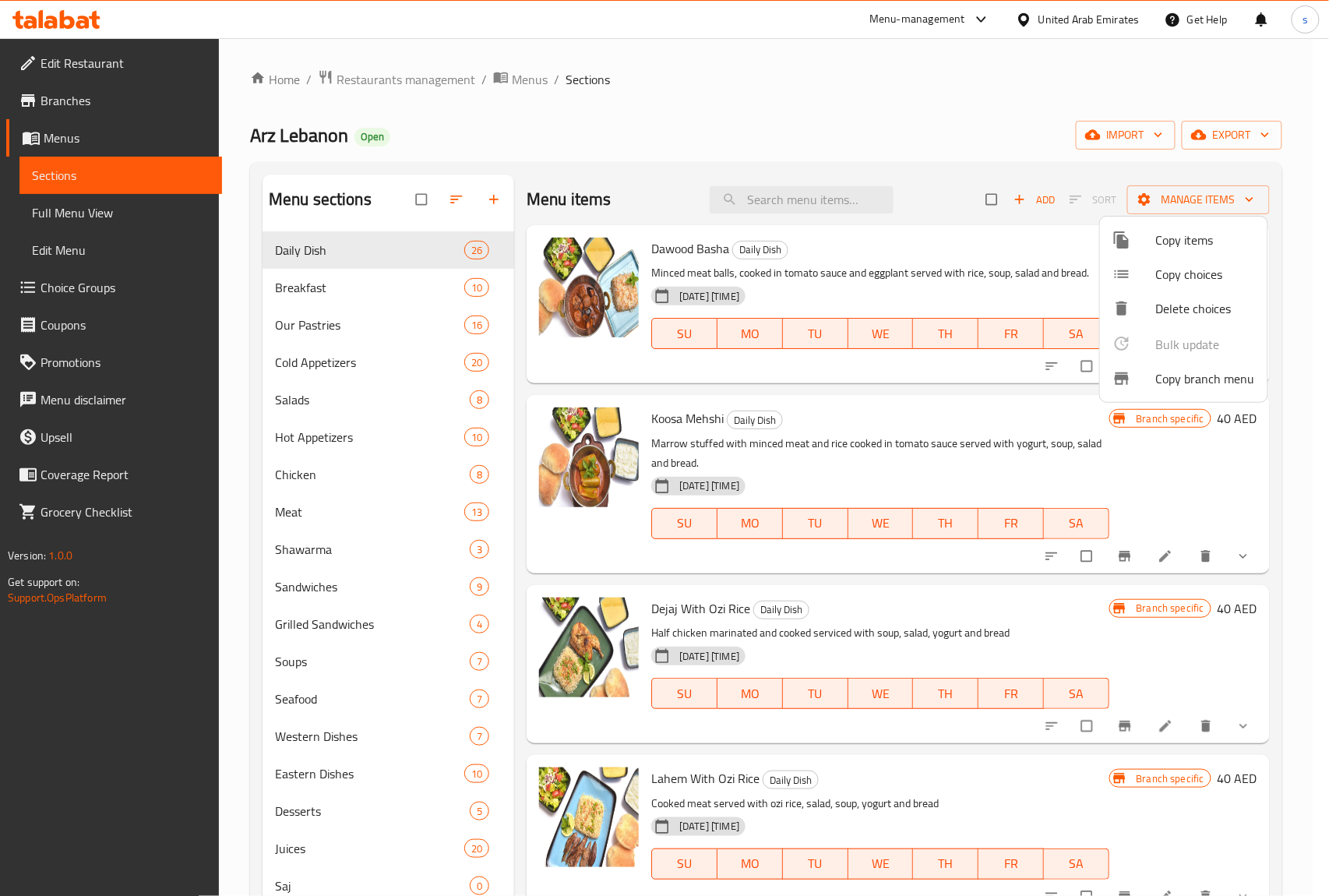 click at bounding box center [664, 448] 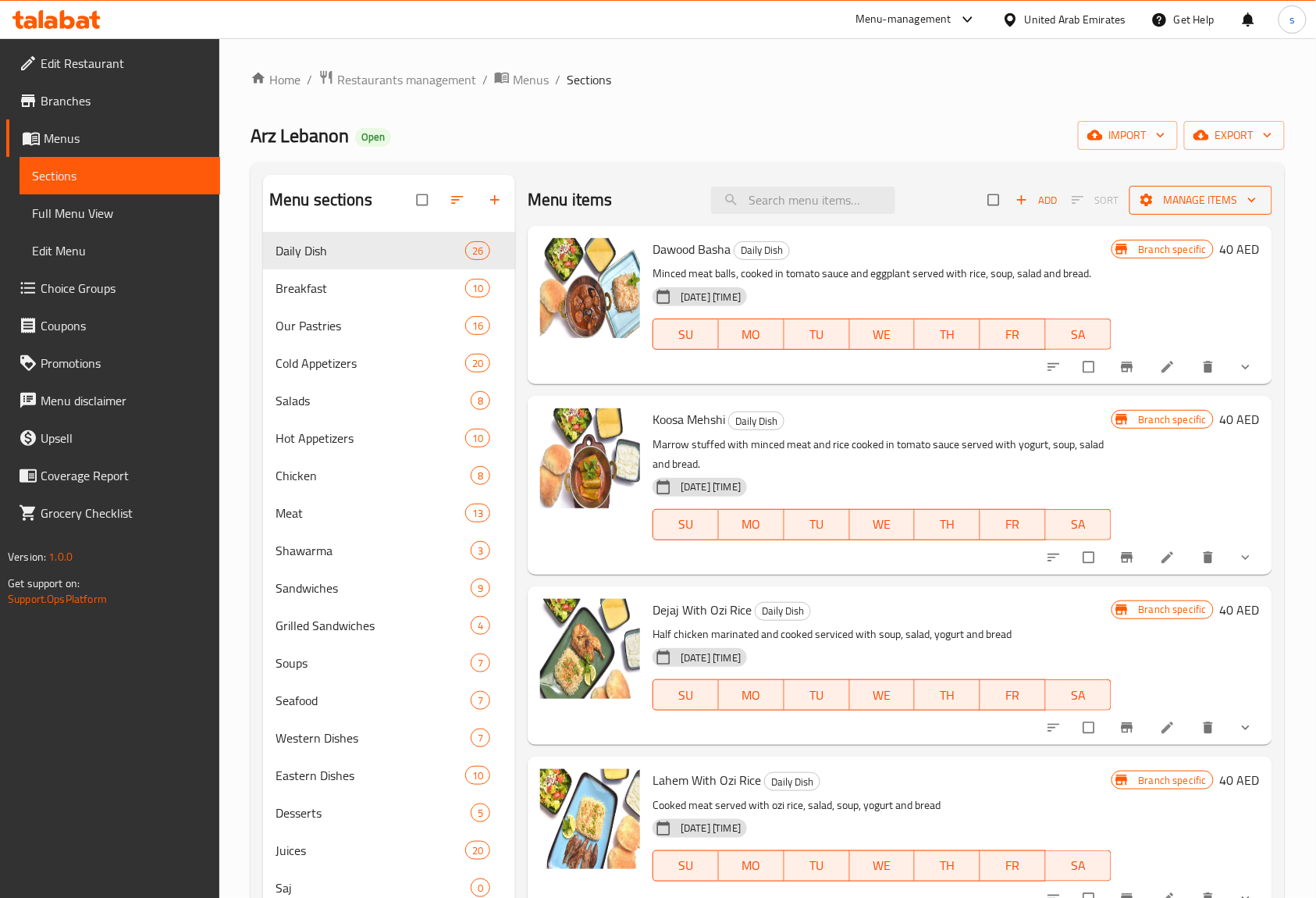 click 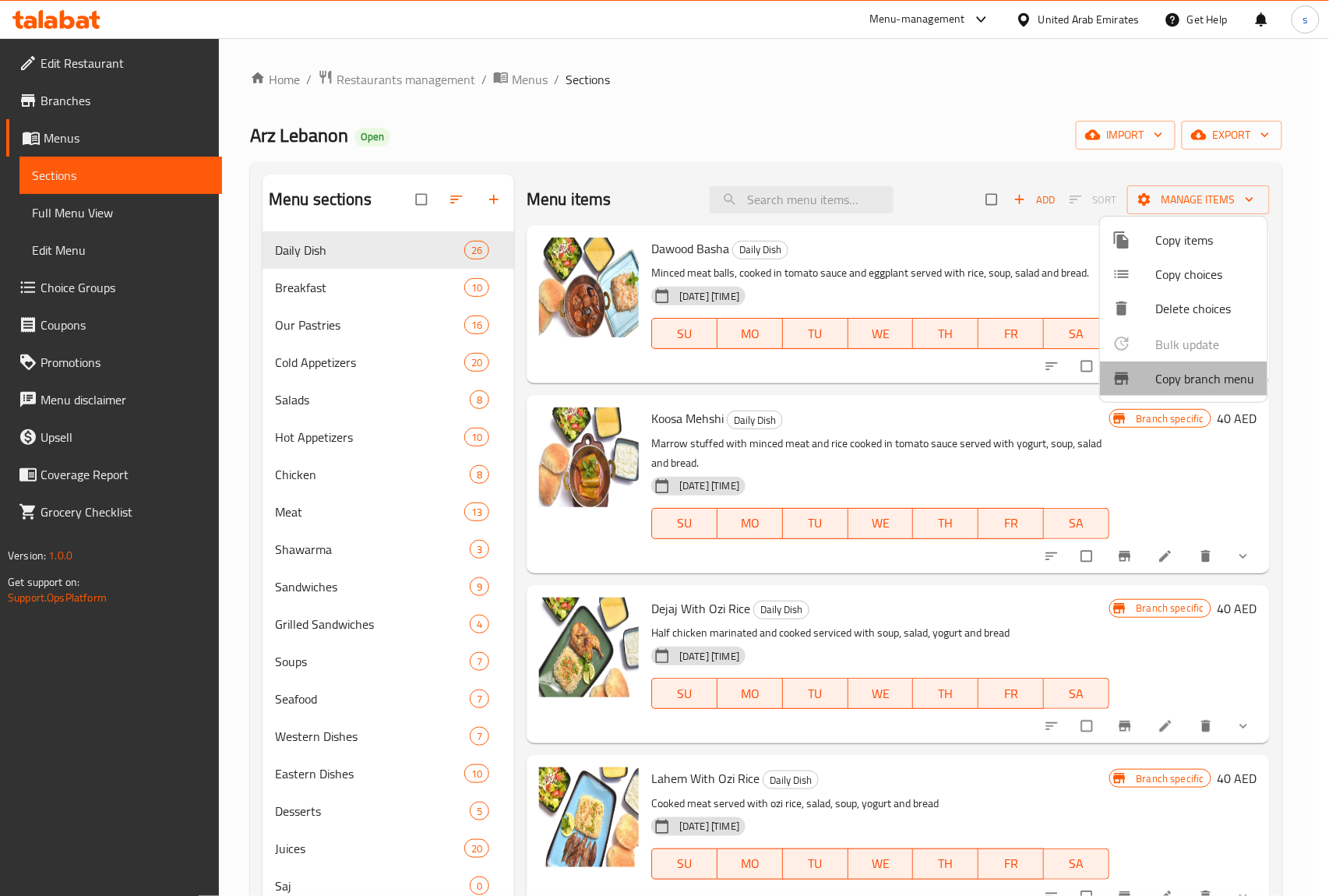 click on "Copy branch menu" at bounding box center [1205, 379] 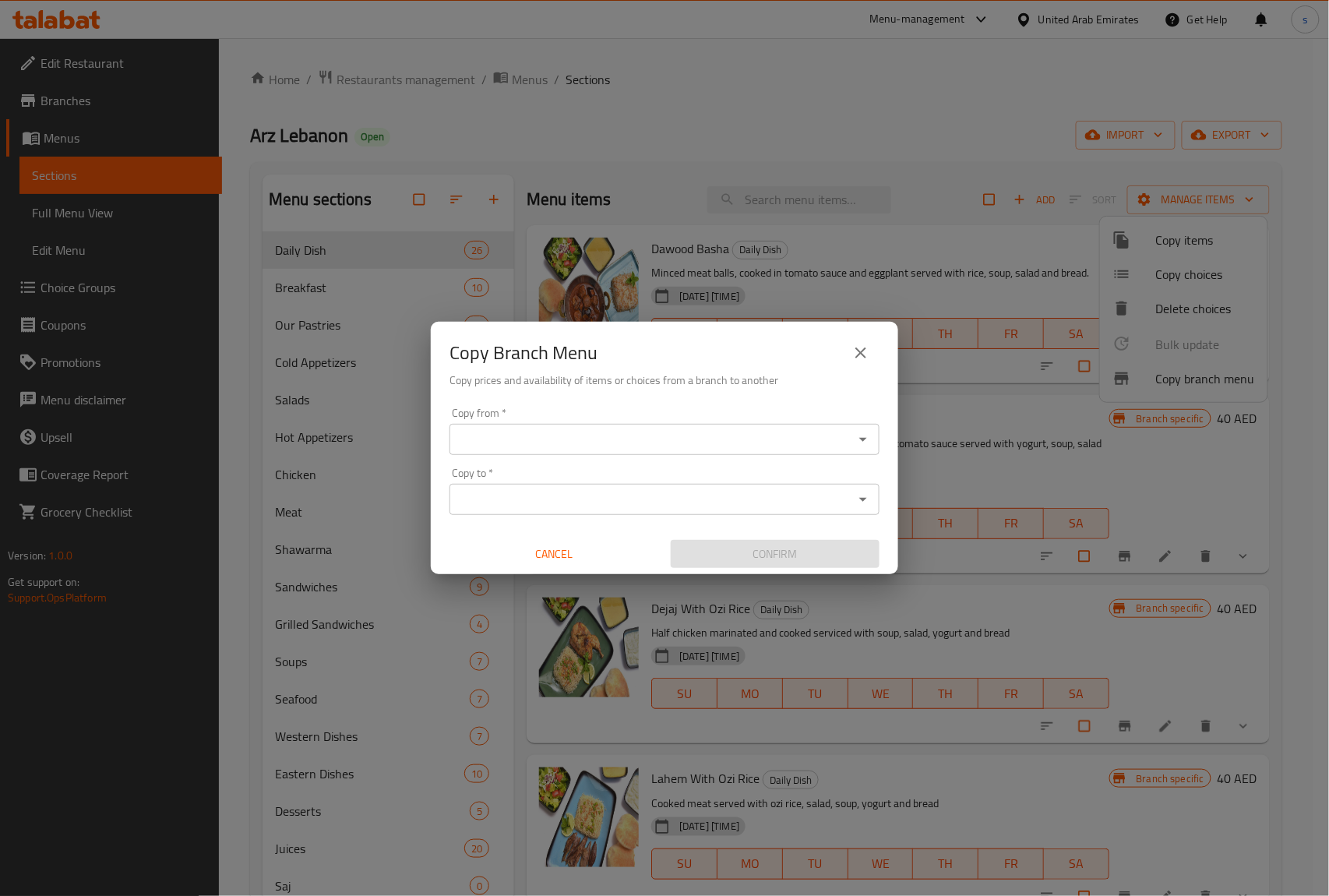 click on "Copy from   *" at bounding box center (651, 439) 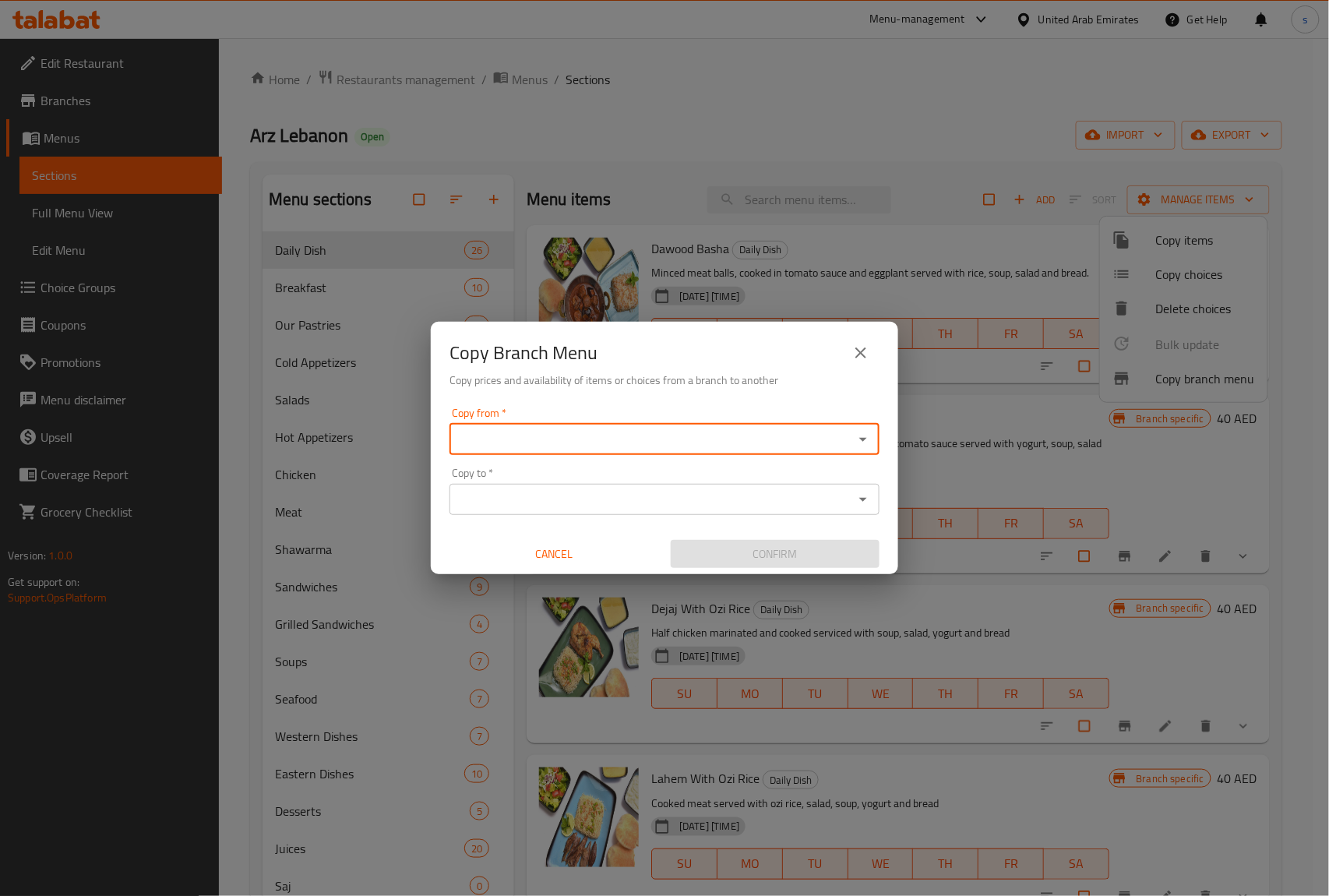 click on "Copy from   *" at bounding box center [651, 439] 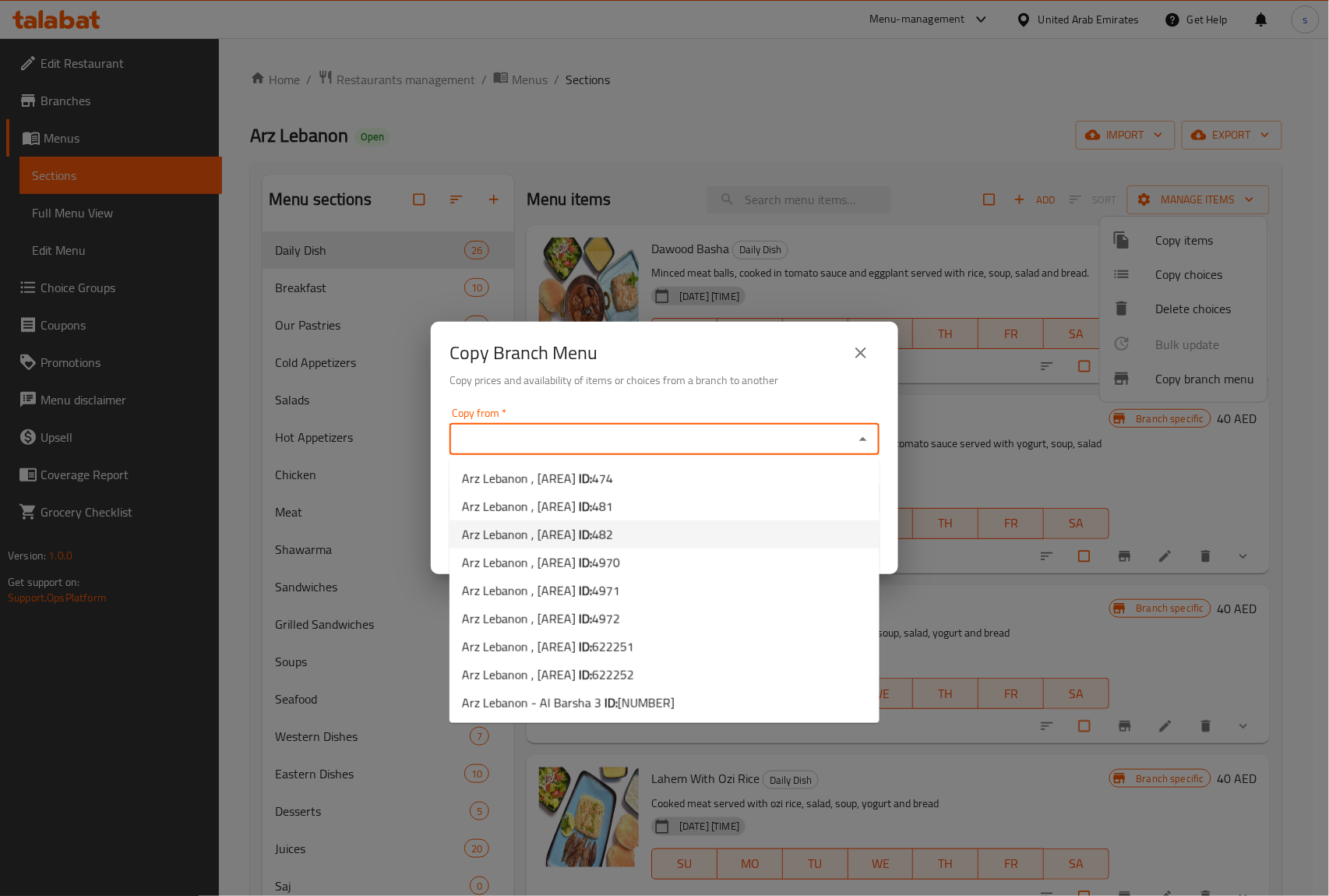 click on "Arz Lebanon , Downtown Burj Khalifa   ID: 482" at bounding box center [664, 534] 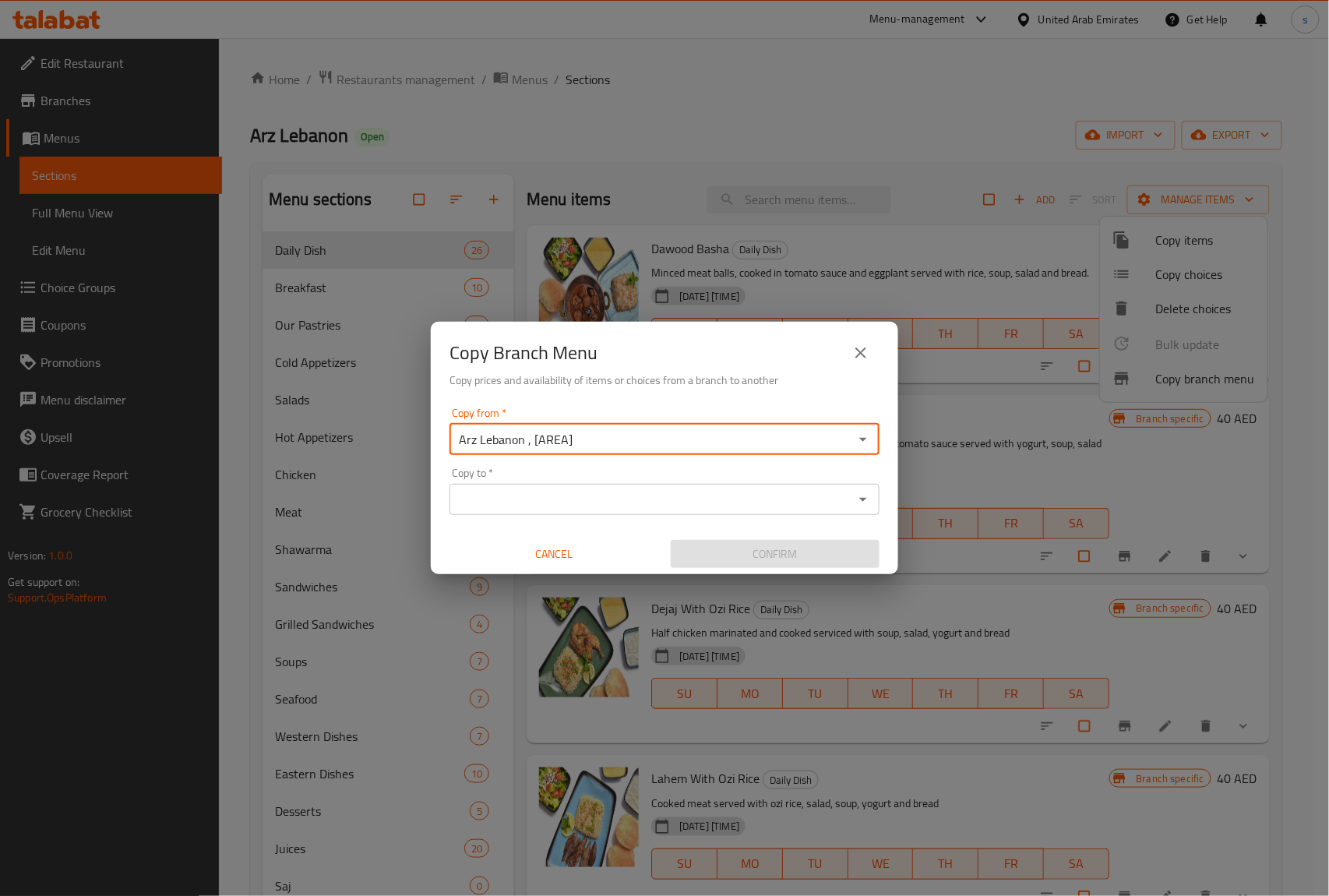 click on "Copy to   *" at bounding box center (651, 499) 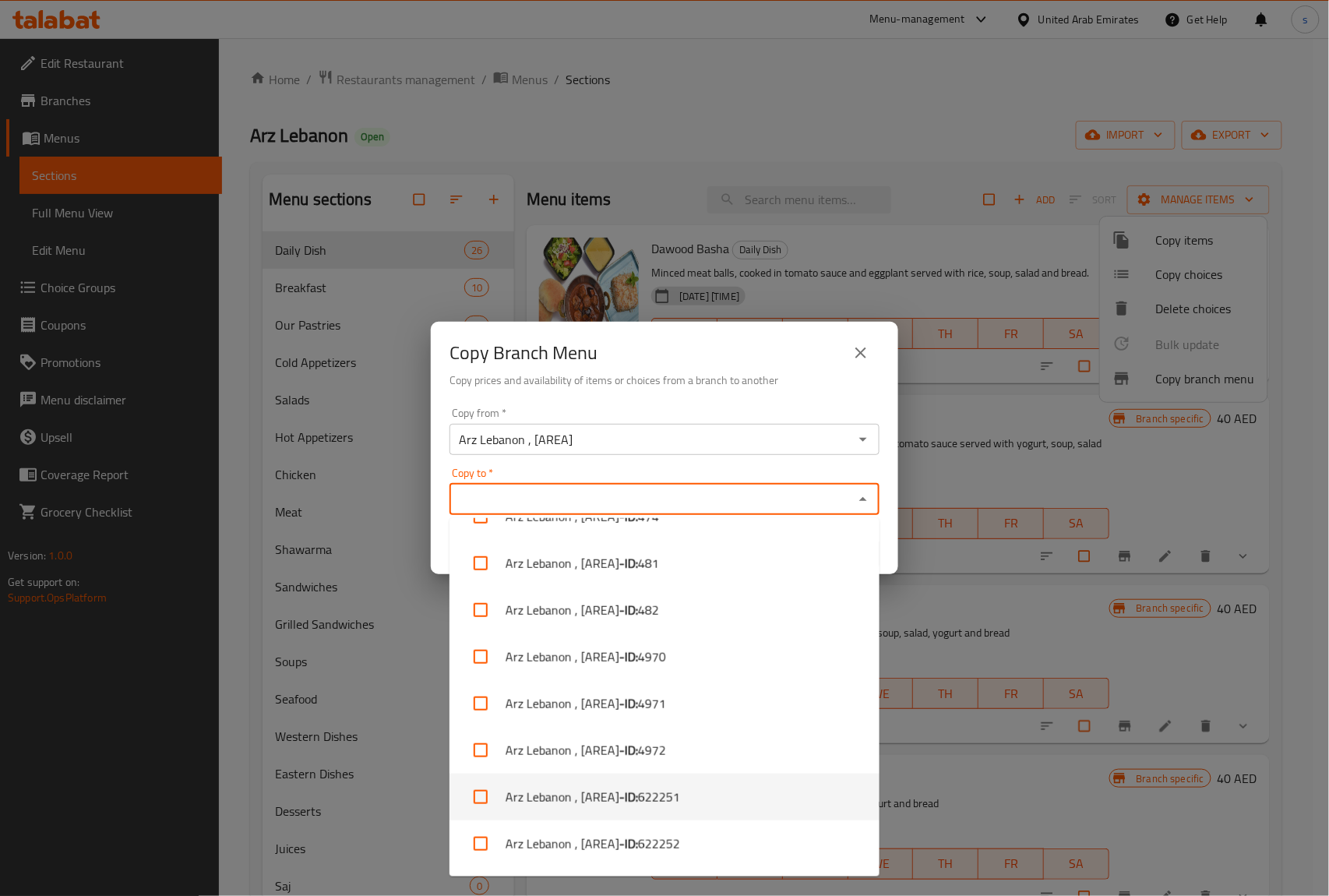 scroll, scrollTop: 75, scrollLeft: 0, axis: vertical 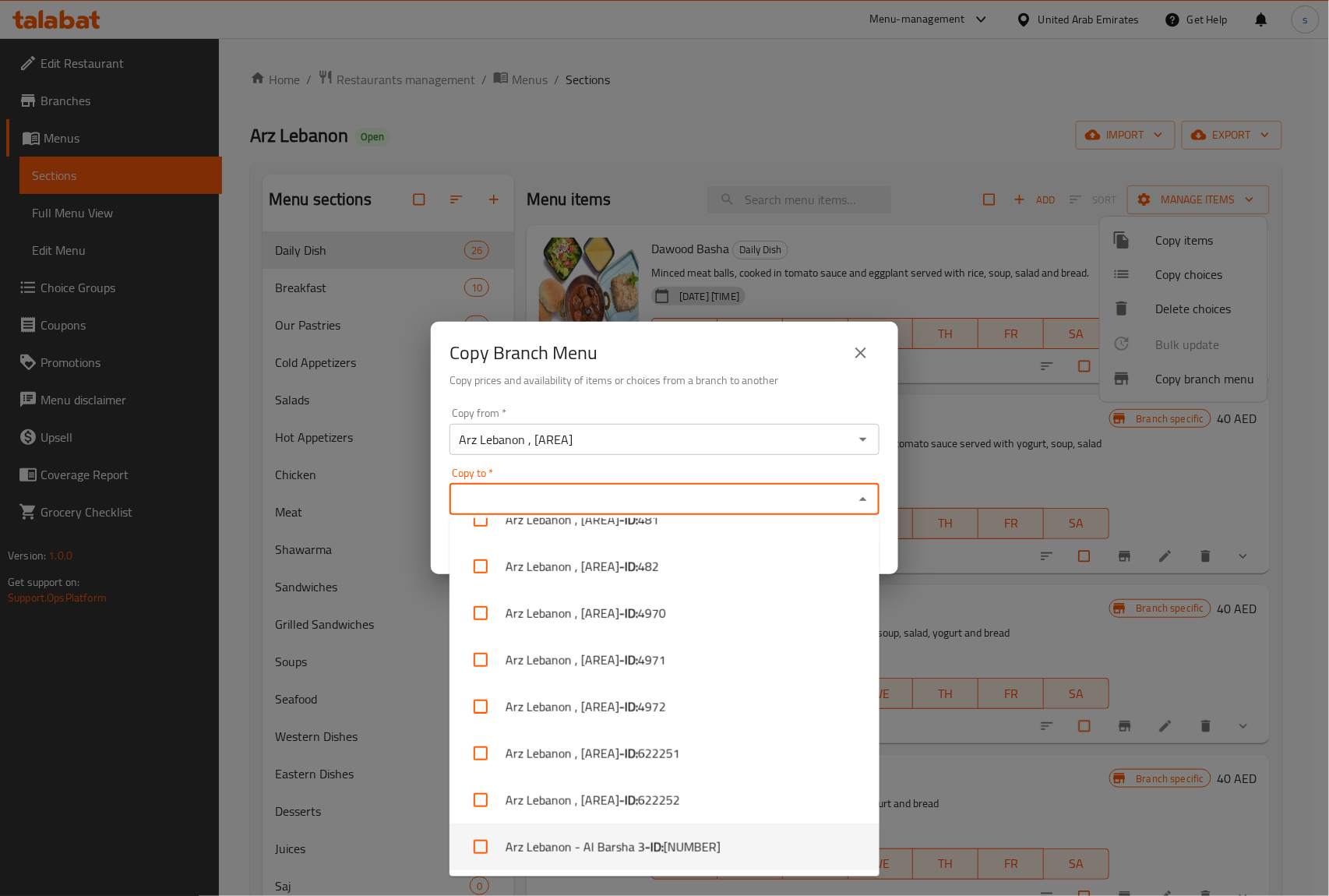 click on "Arz Lebanon - Al Barsha 3    -   ID: 692118" at bounding box center [664, 847] 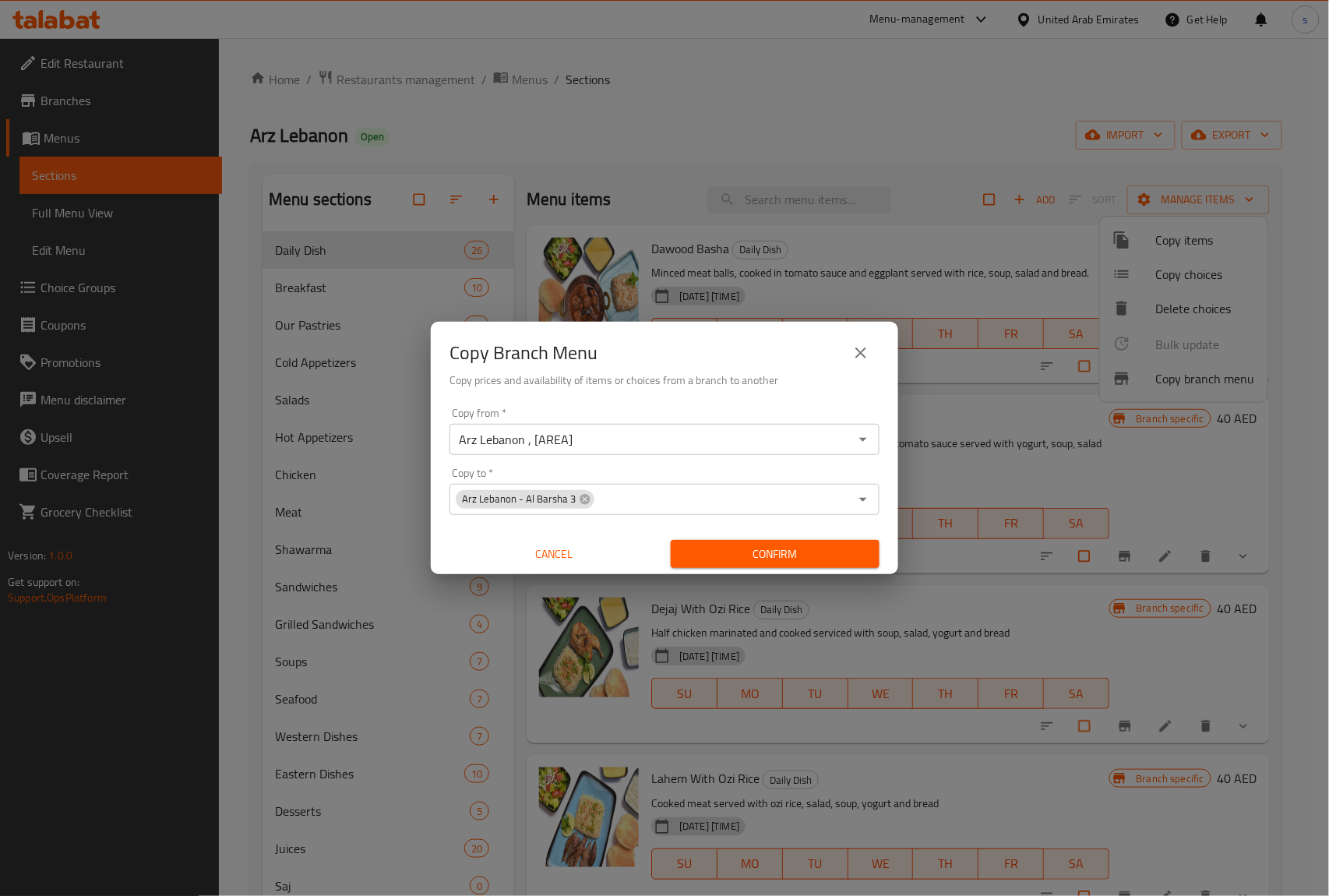 click on "Copy Branch Menu Copy prices and availability of items or choices from a branch to another" at bounding box center [664, 362] 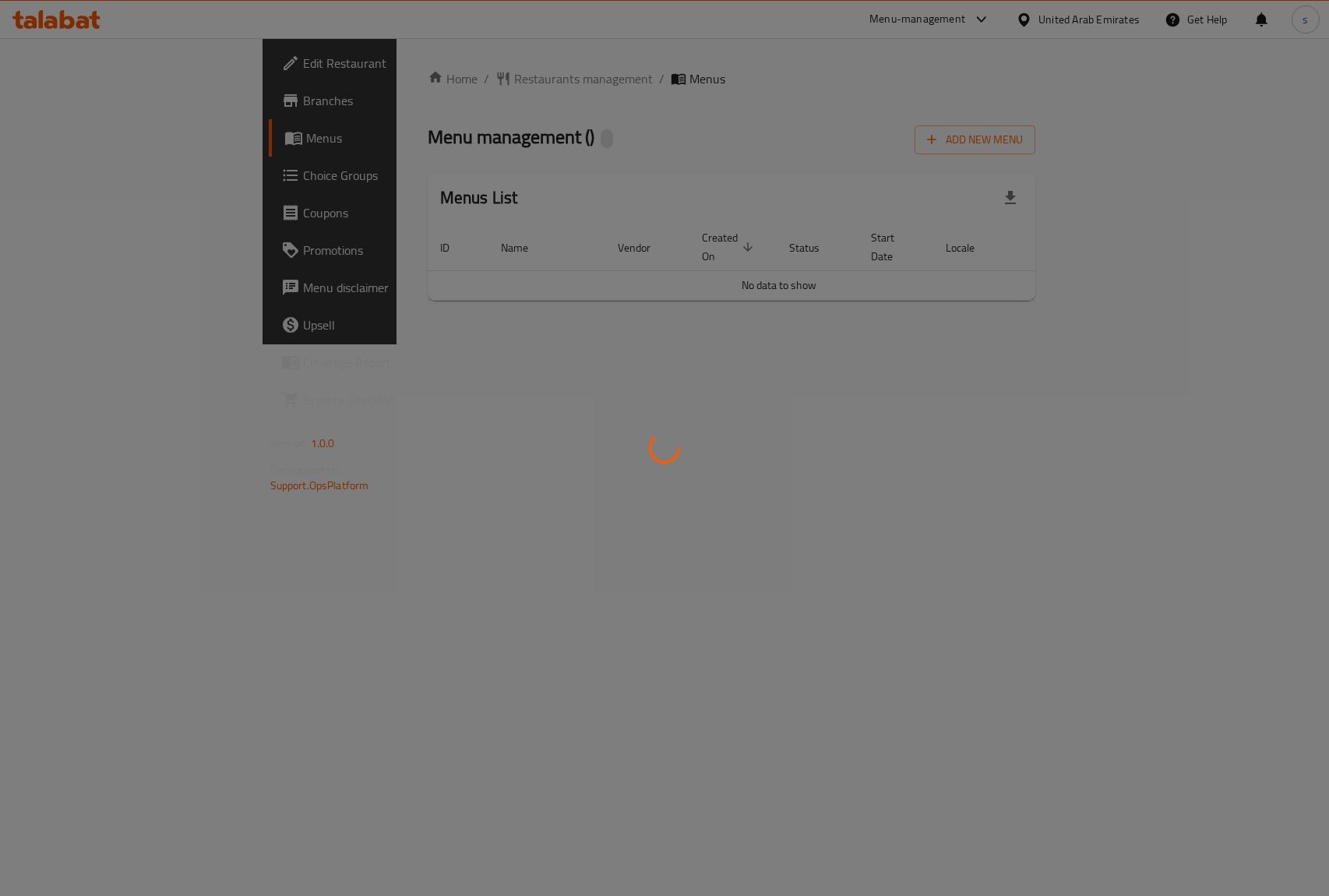 scroll, scrollTop: 0, scrollLeft: 0, axis: both 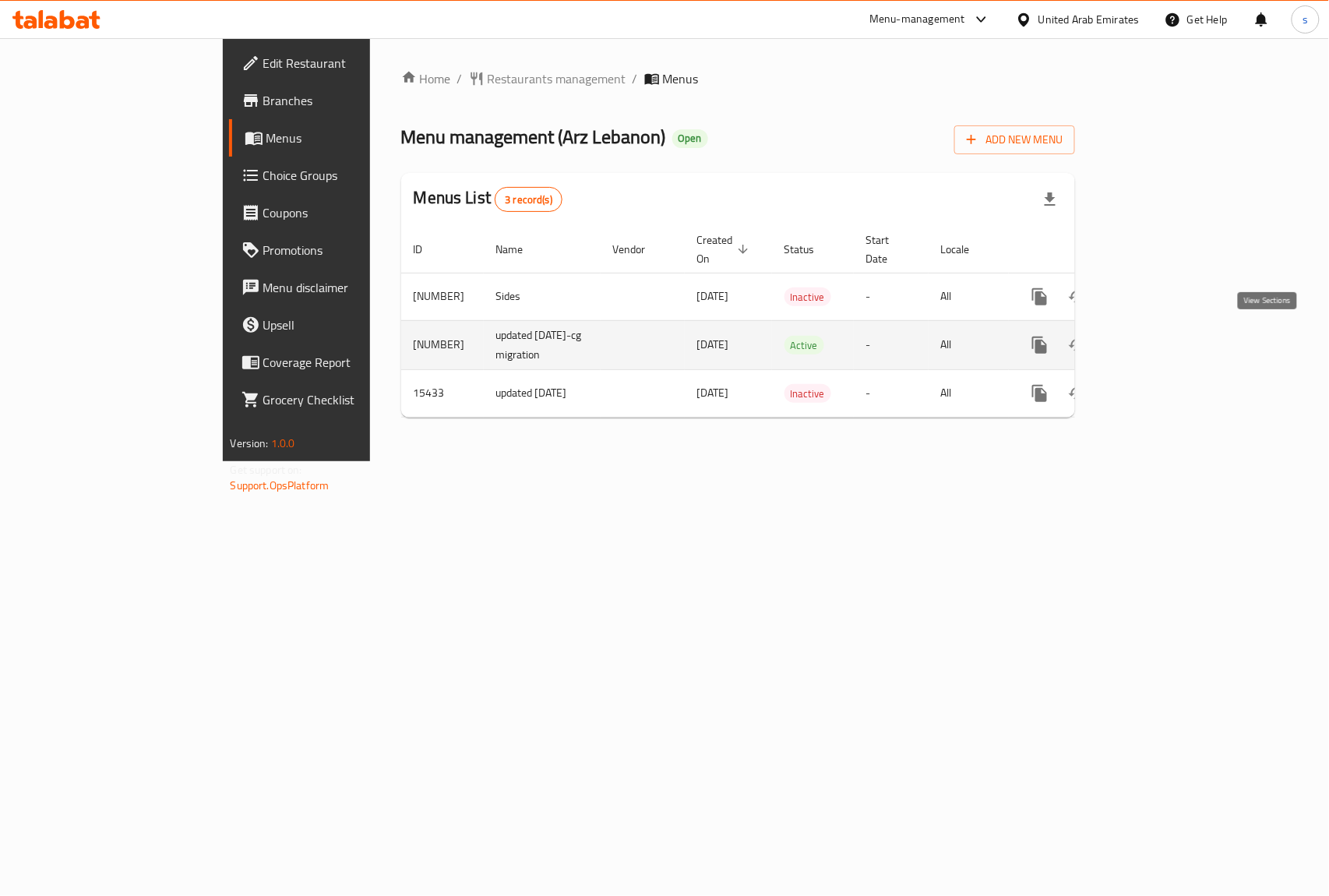 click 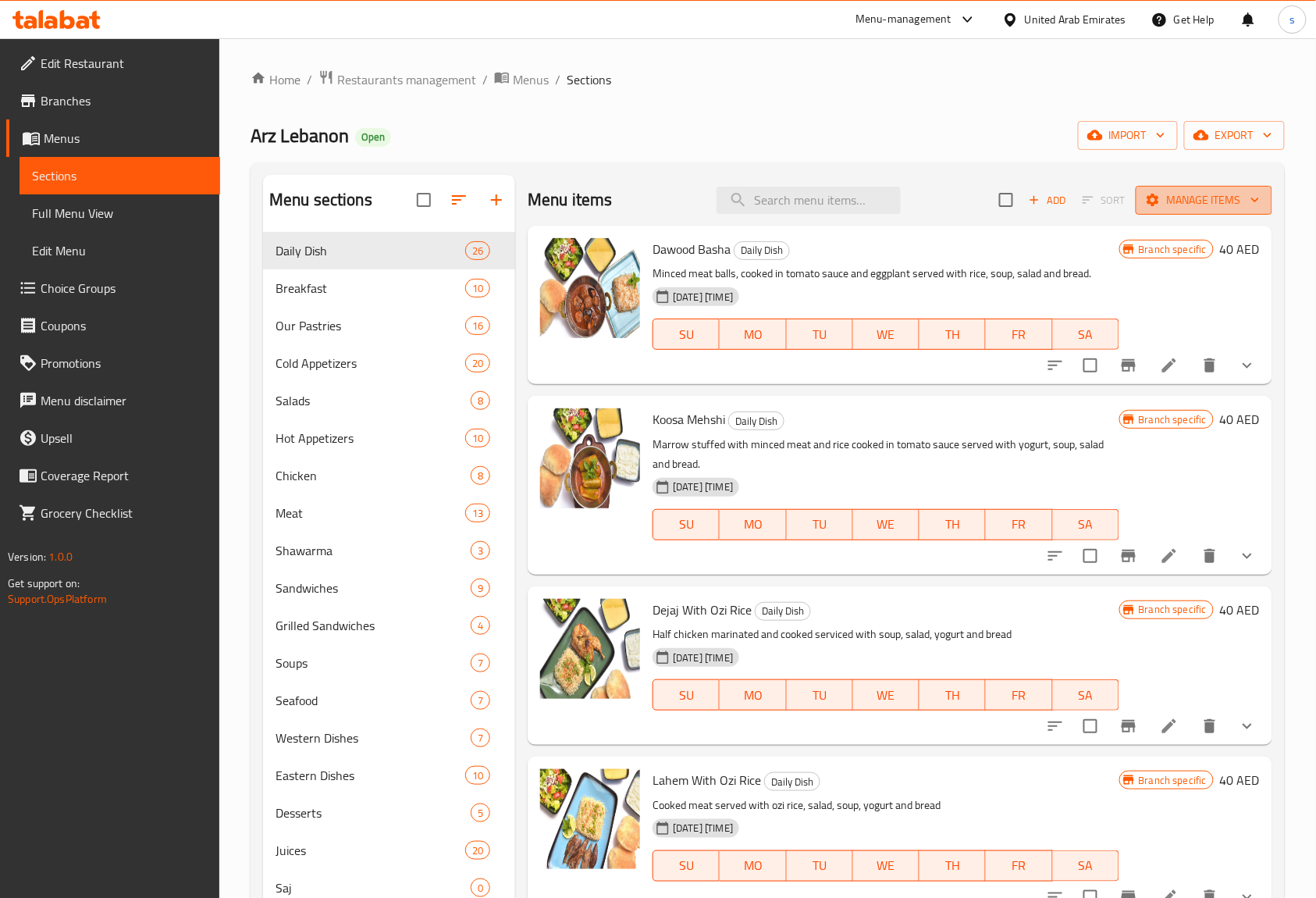 click 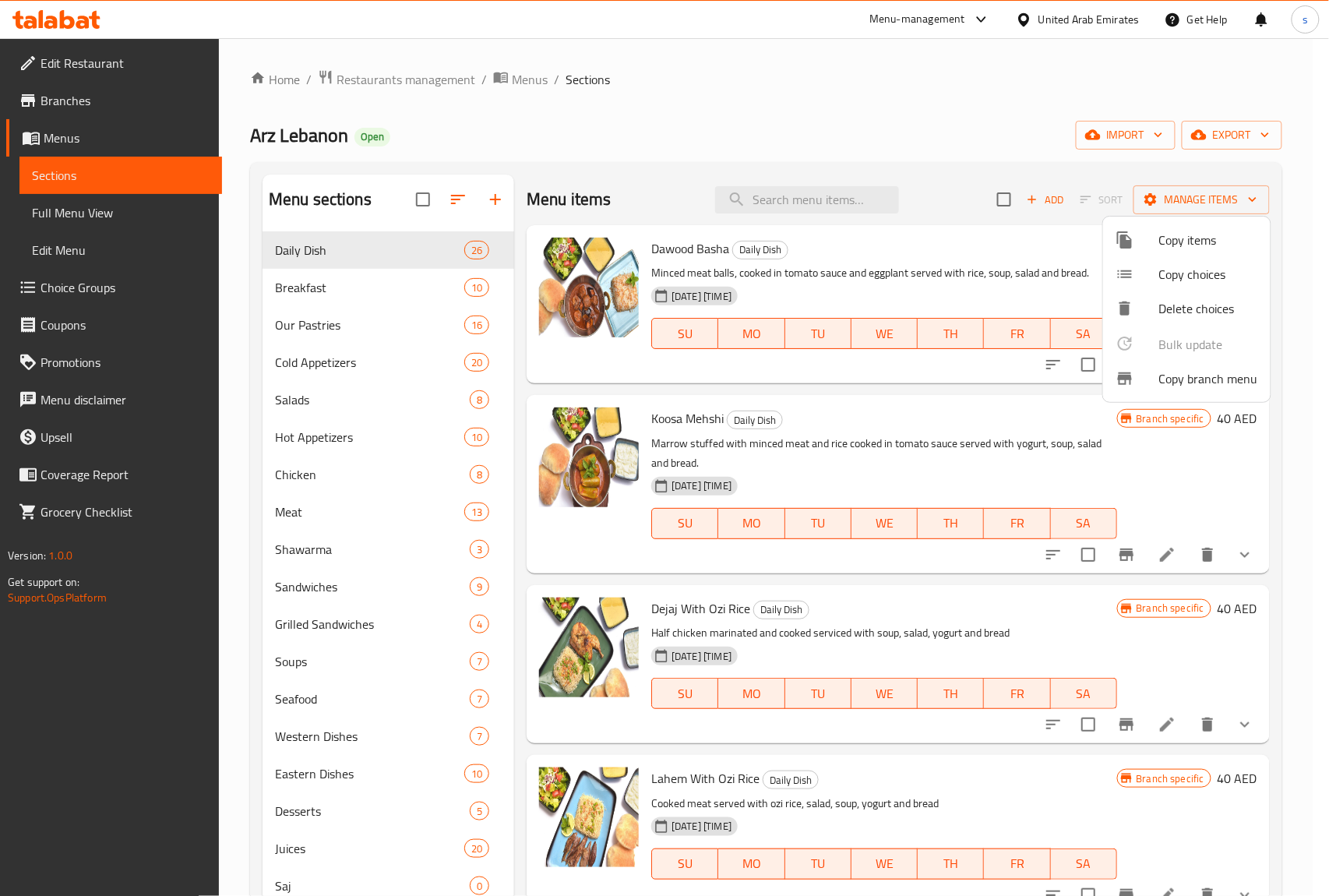 click on "Copy branch menu" at bounding box center (1208, 379) 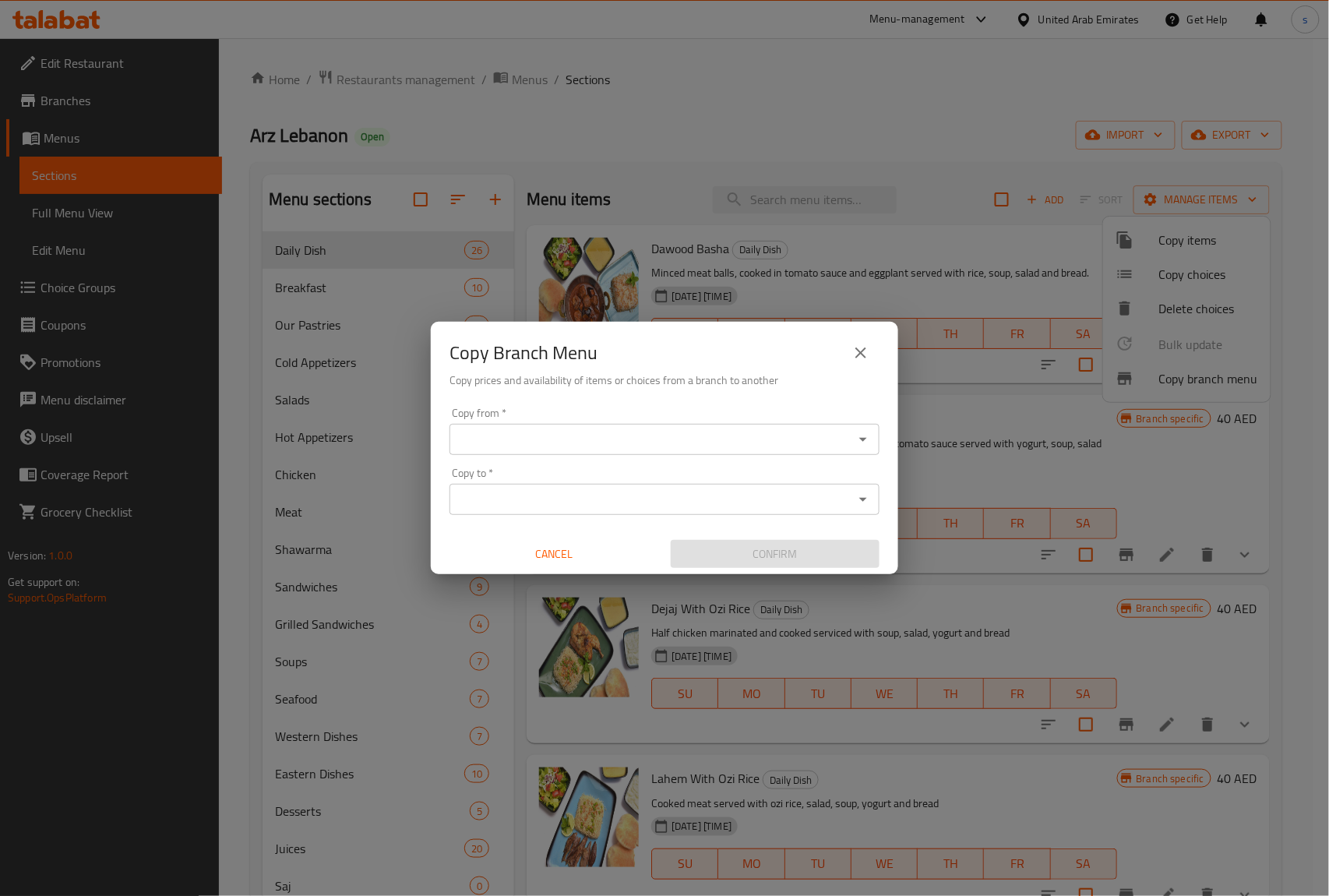 click on "Copy from   *" at bounding box center (651, 439) 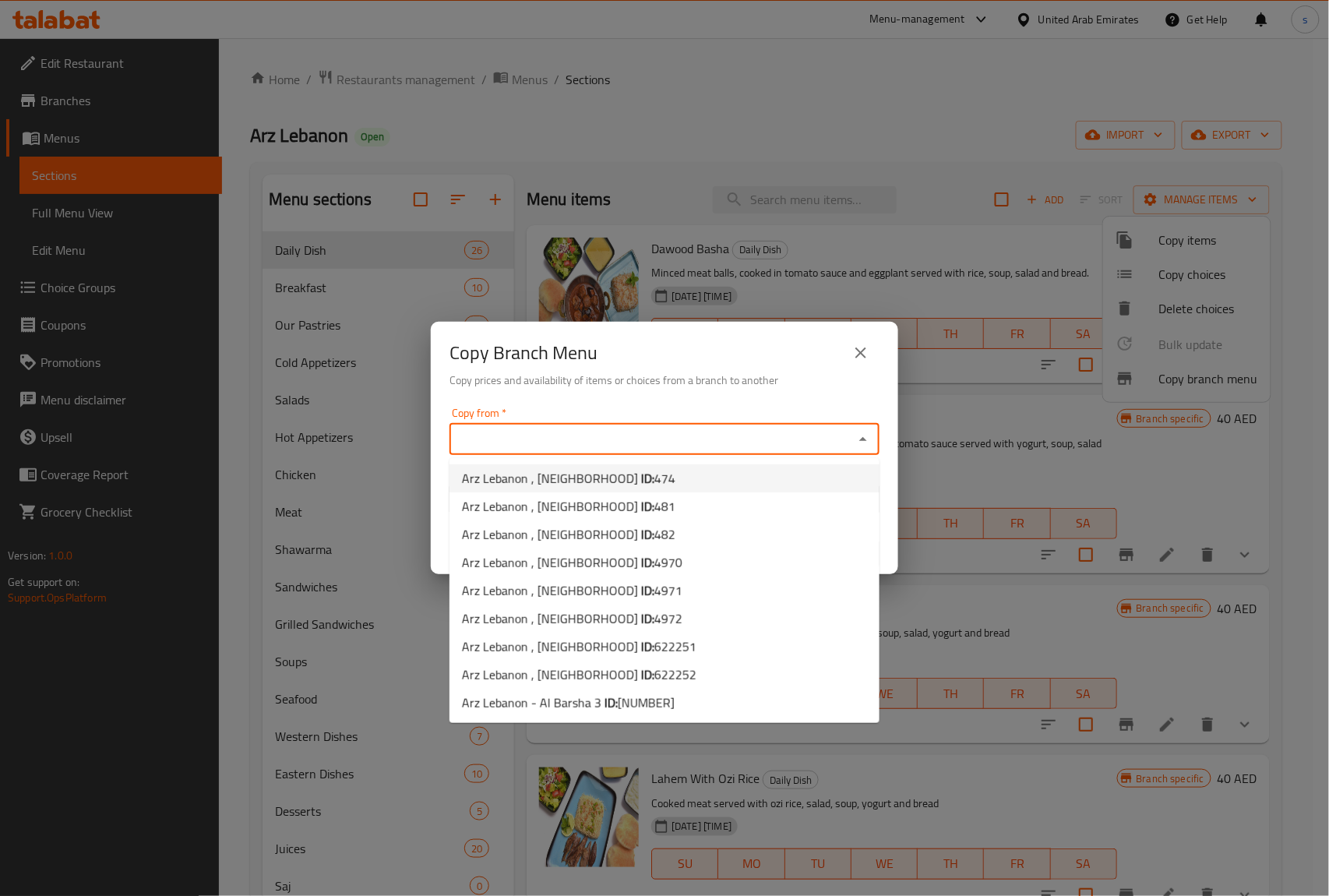 click on "Copy from   *" at bounding box center (651, 439) 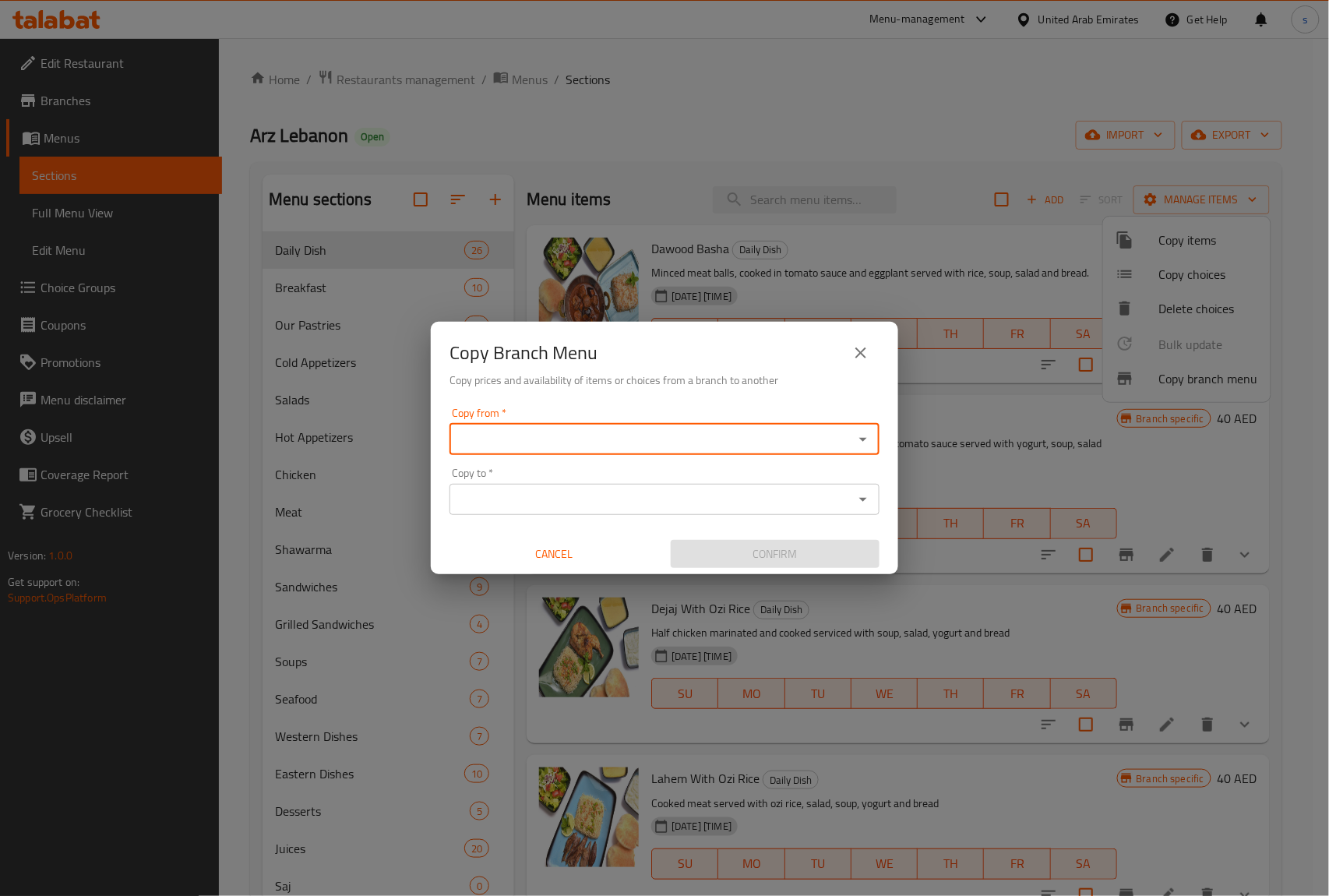 click on "Copy from   *" at bounding box center [651, 439] 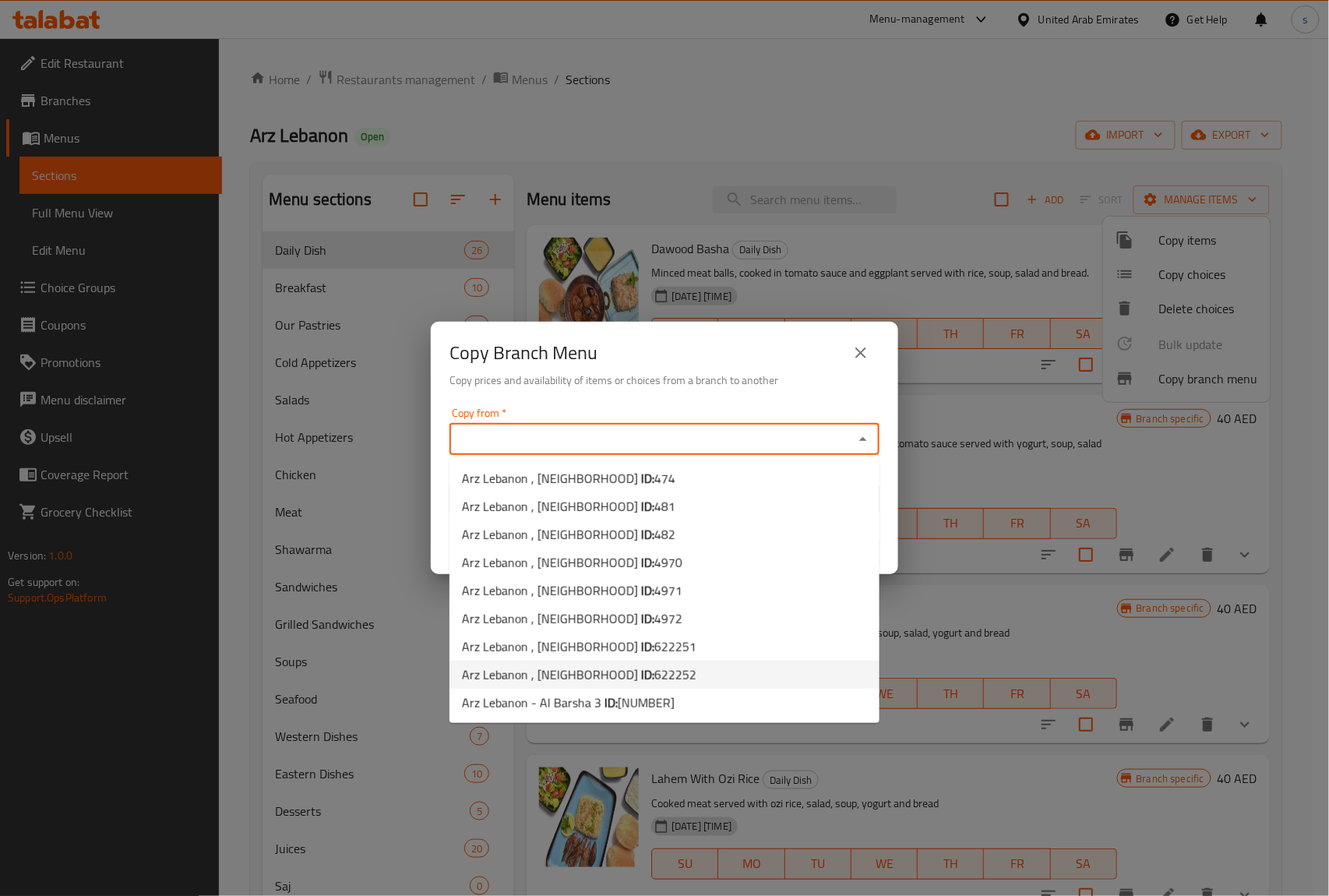 click on "Arz Lebanon , [NEIGHBORHOOD]   ID: [NUMBER]" at bounding box center (664, 675) 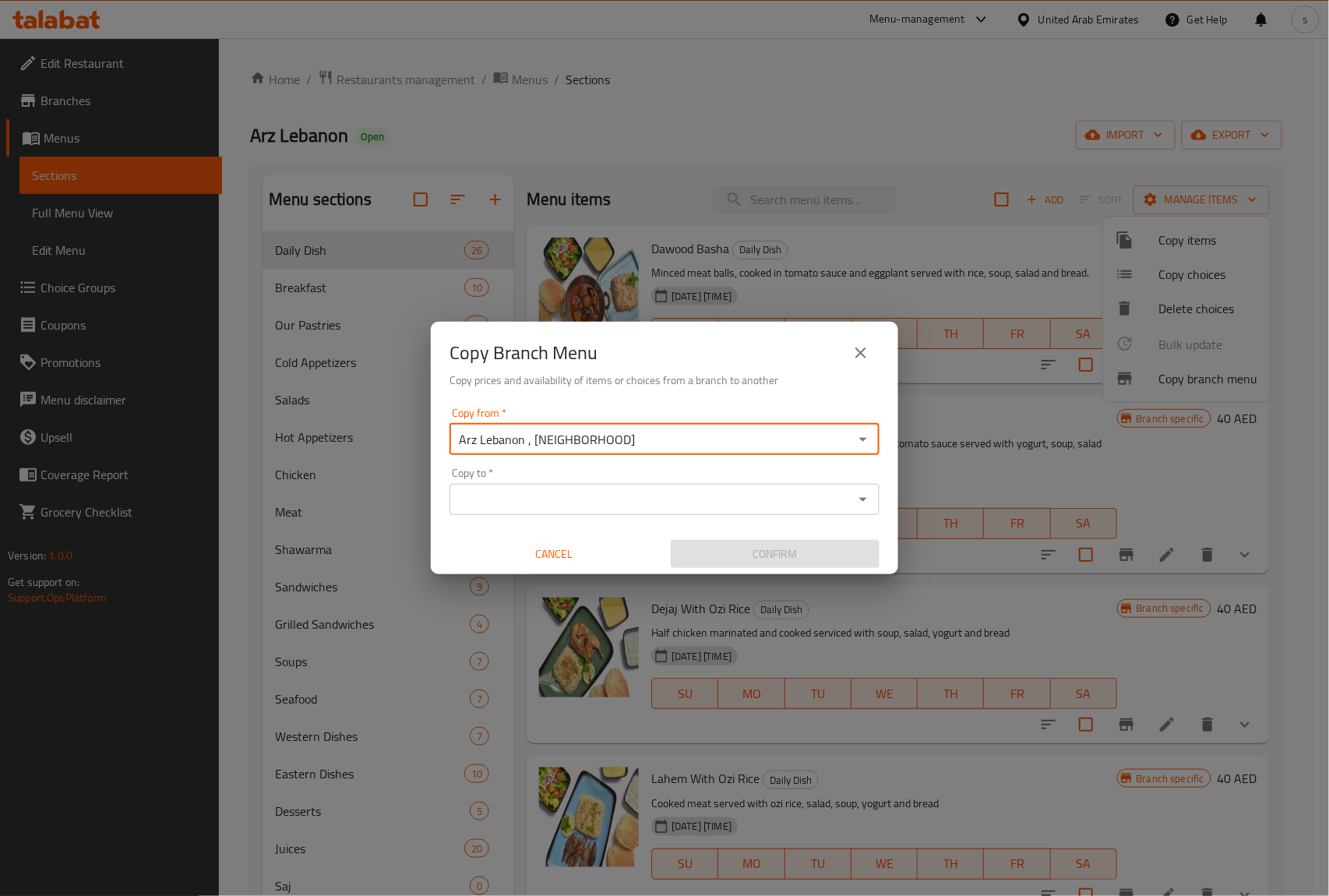 click on "Copy to   *" at bounding box center [651, 499] 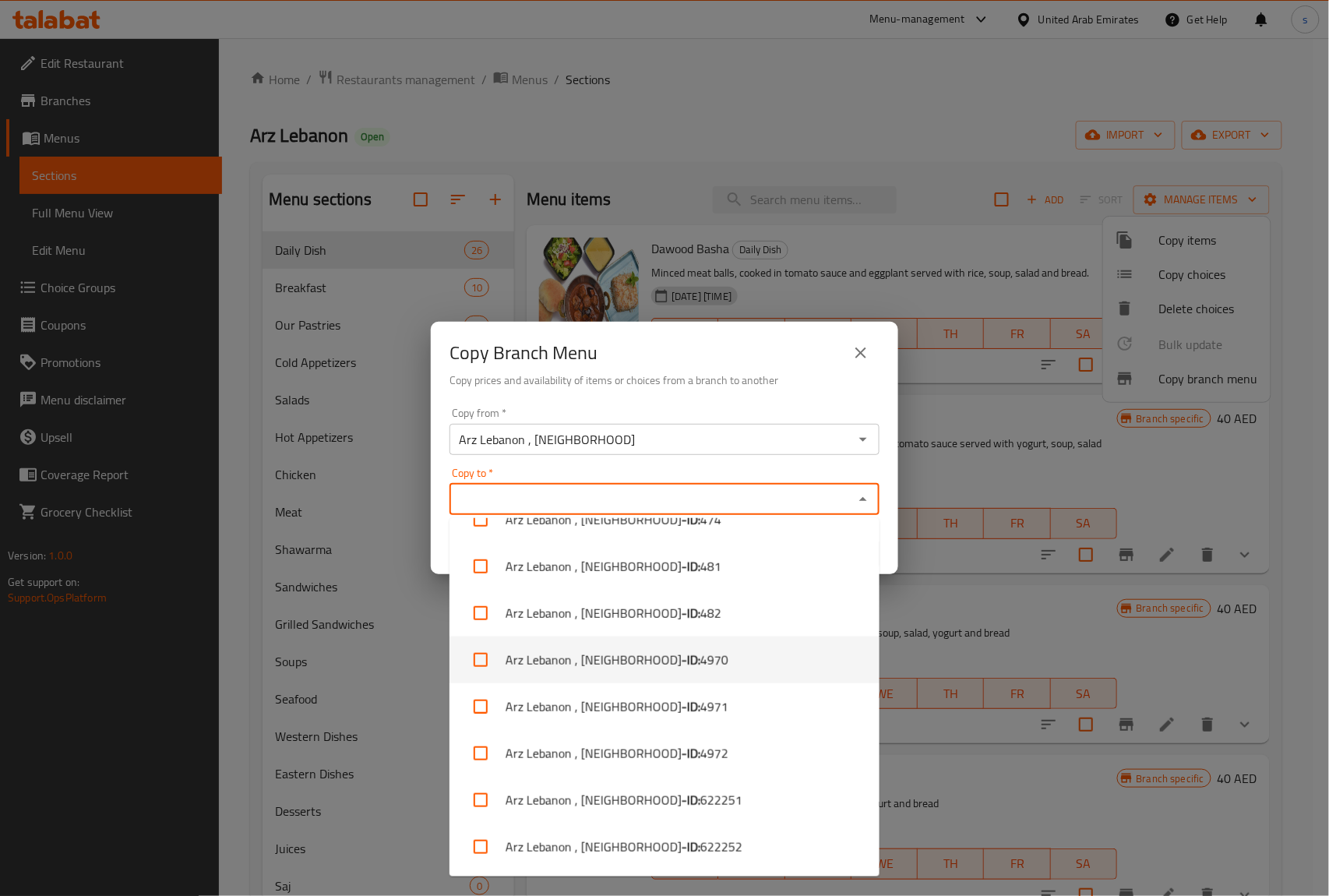 scroll, scrollTop: 75, scrollLeft: 0, axis: vertical 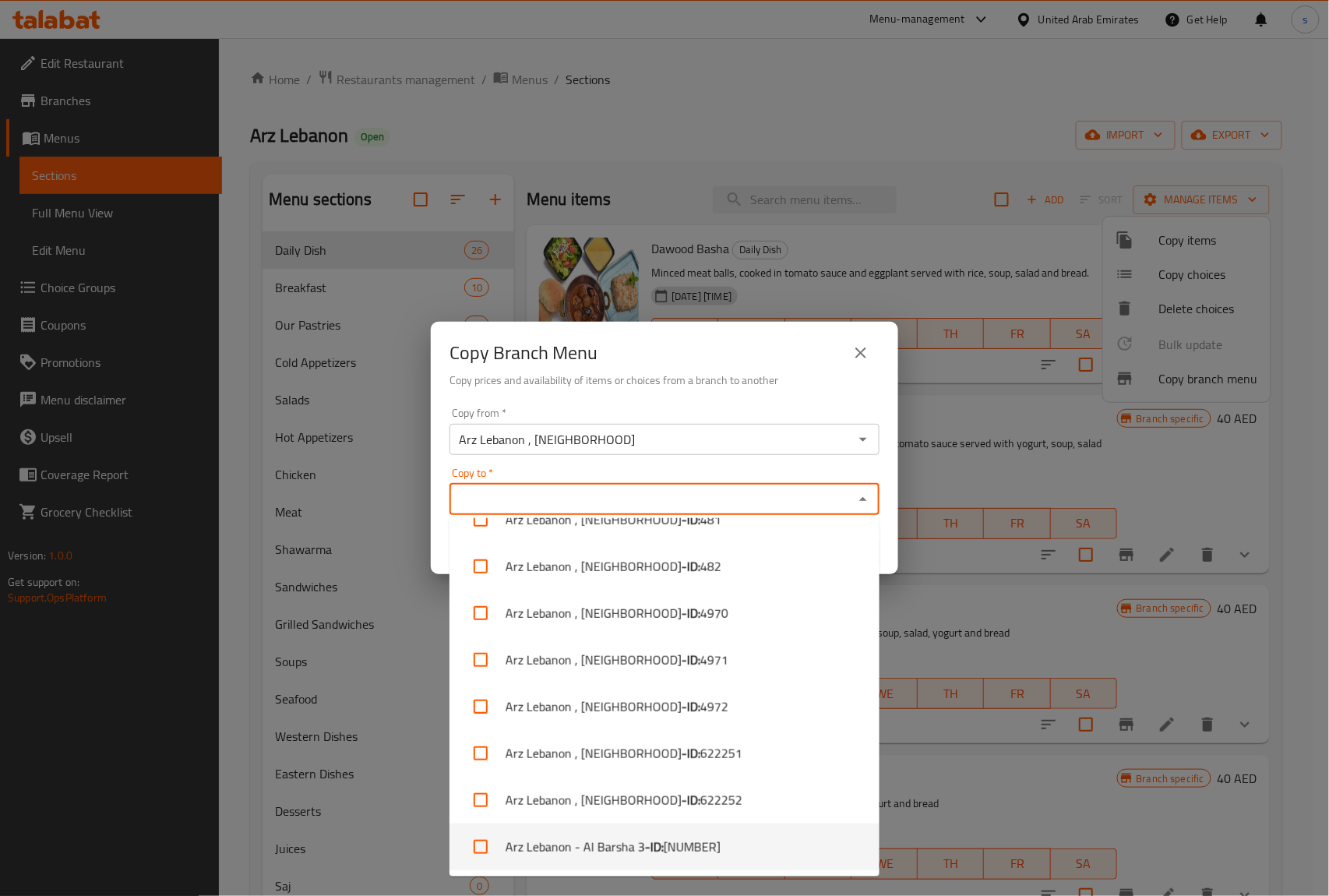 click on "[NUMBER]" at bounding box center [692, 847] 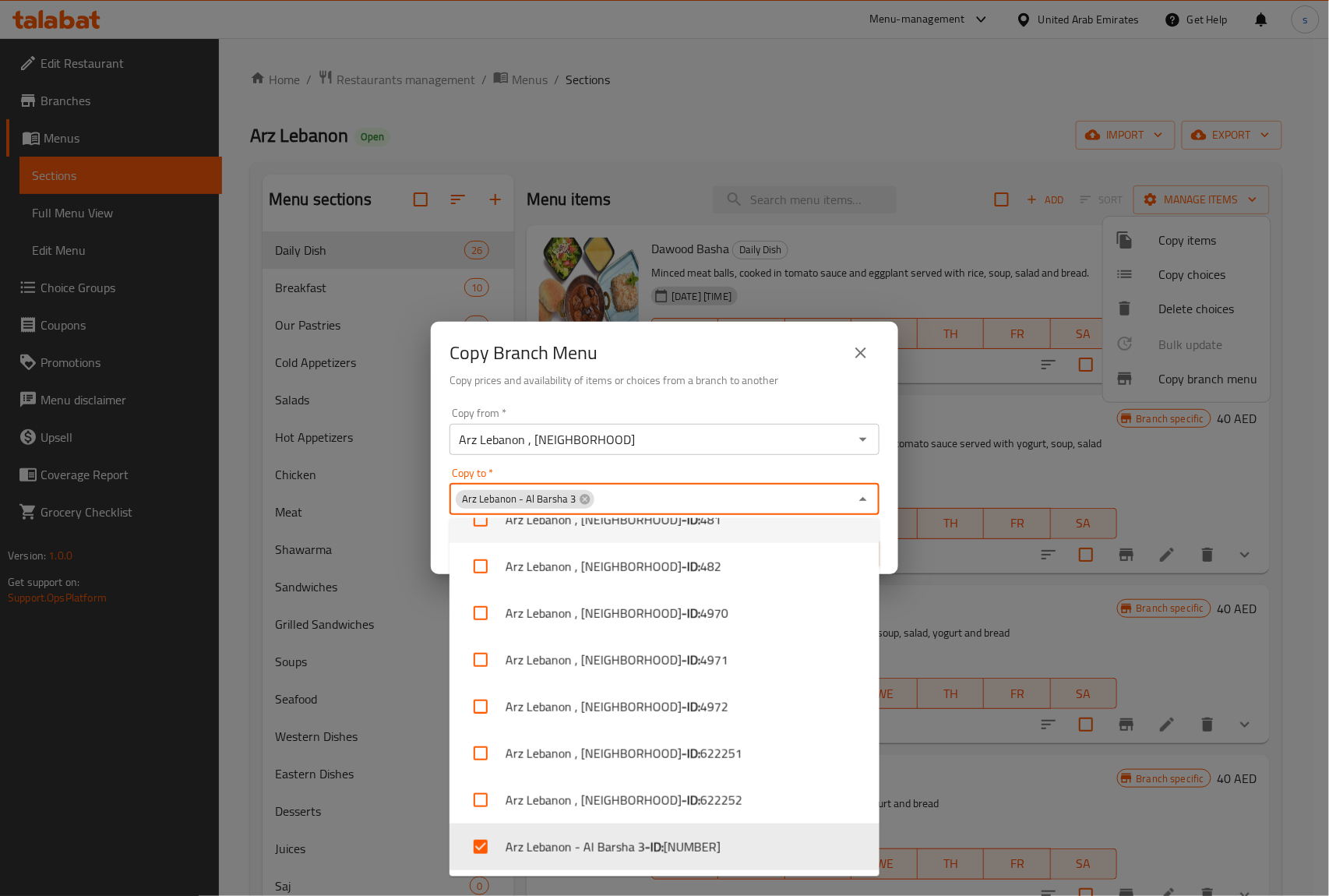 click on "Copy to   * Arz Lebanon - [NEIGHBORHOOD] Copy to  *" at bounding box center [664, 491] 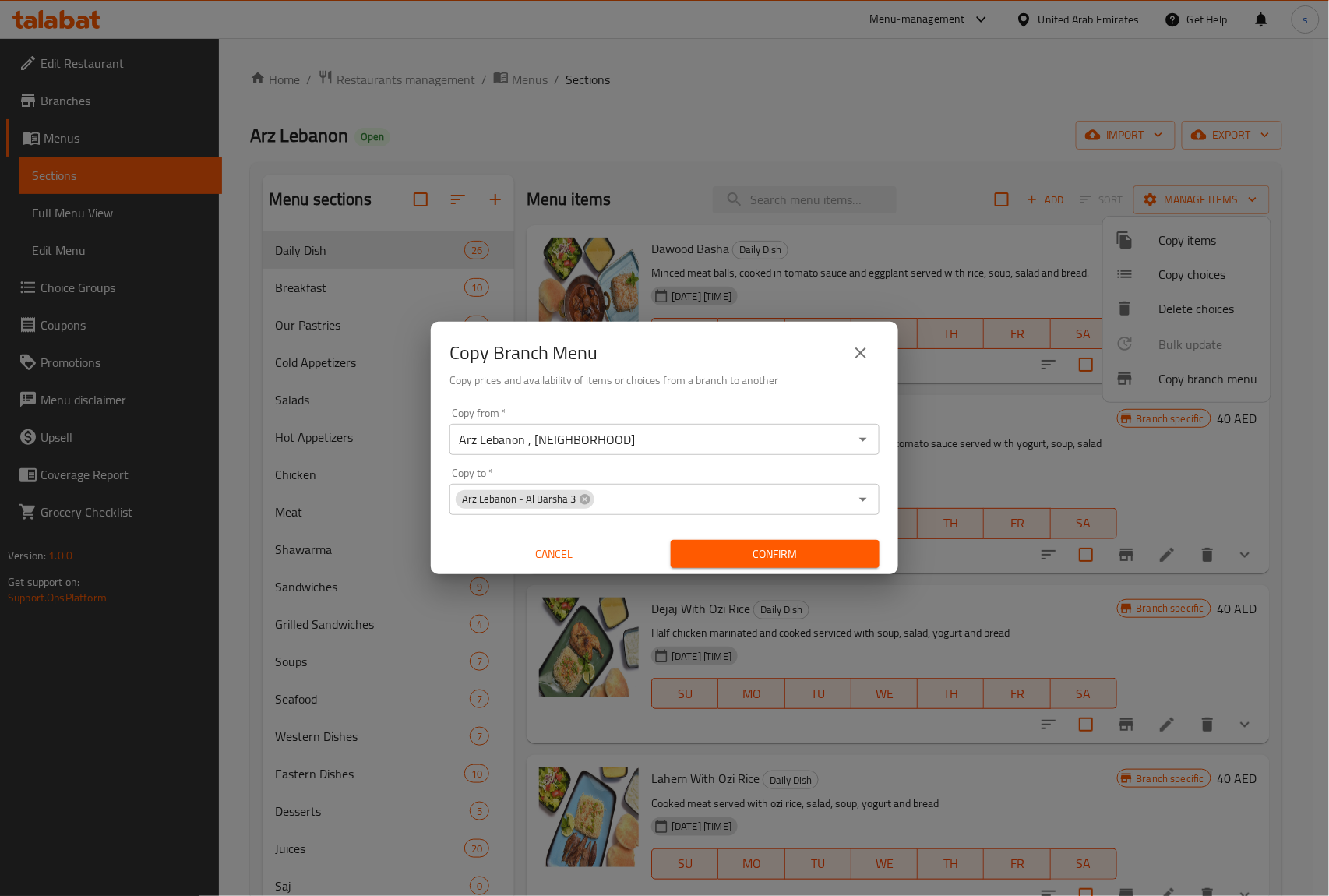 click on "Cancel" at bounding box center (554, 554) 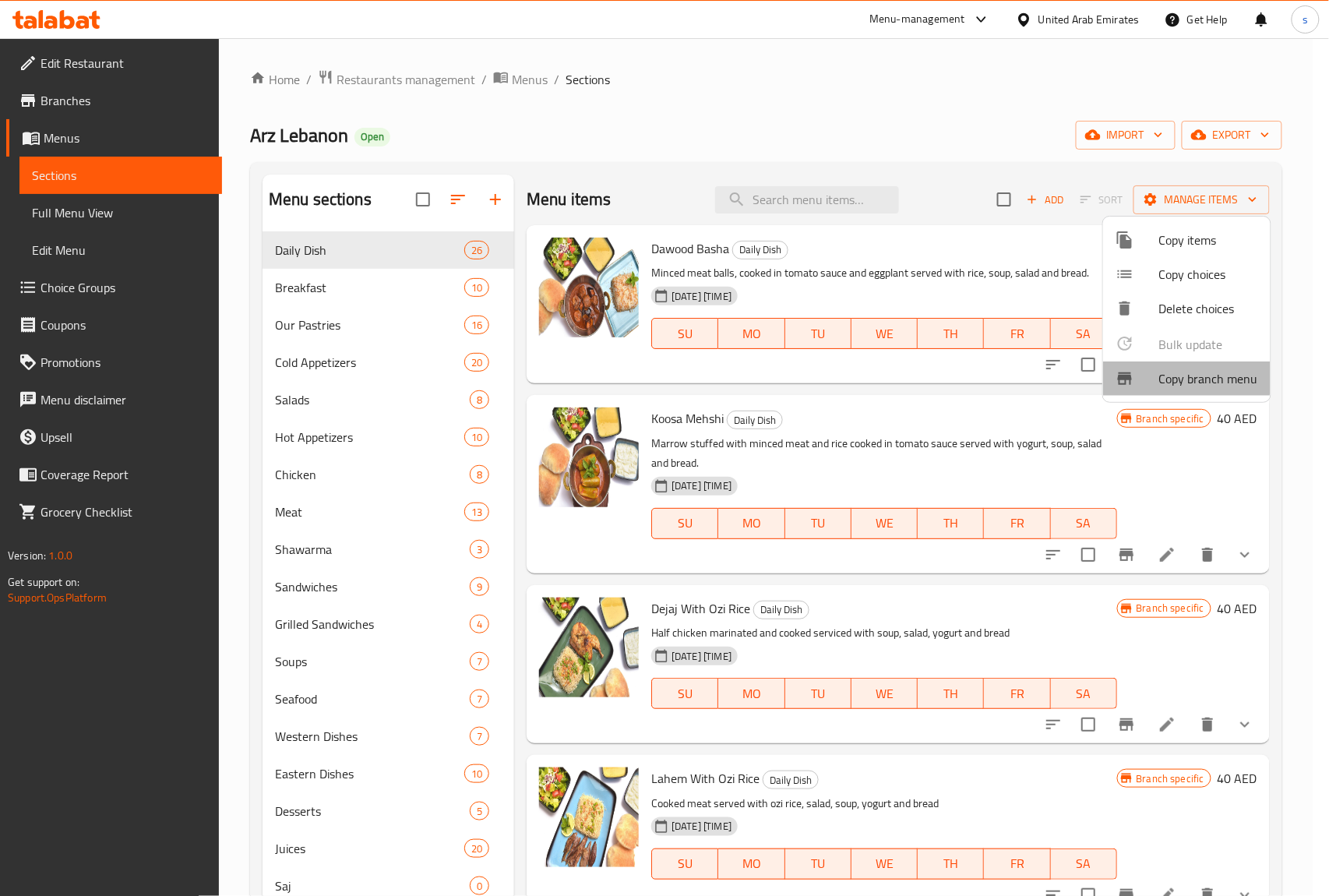 click at bounding box center (1137, 379) 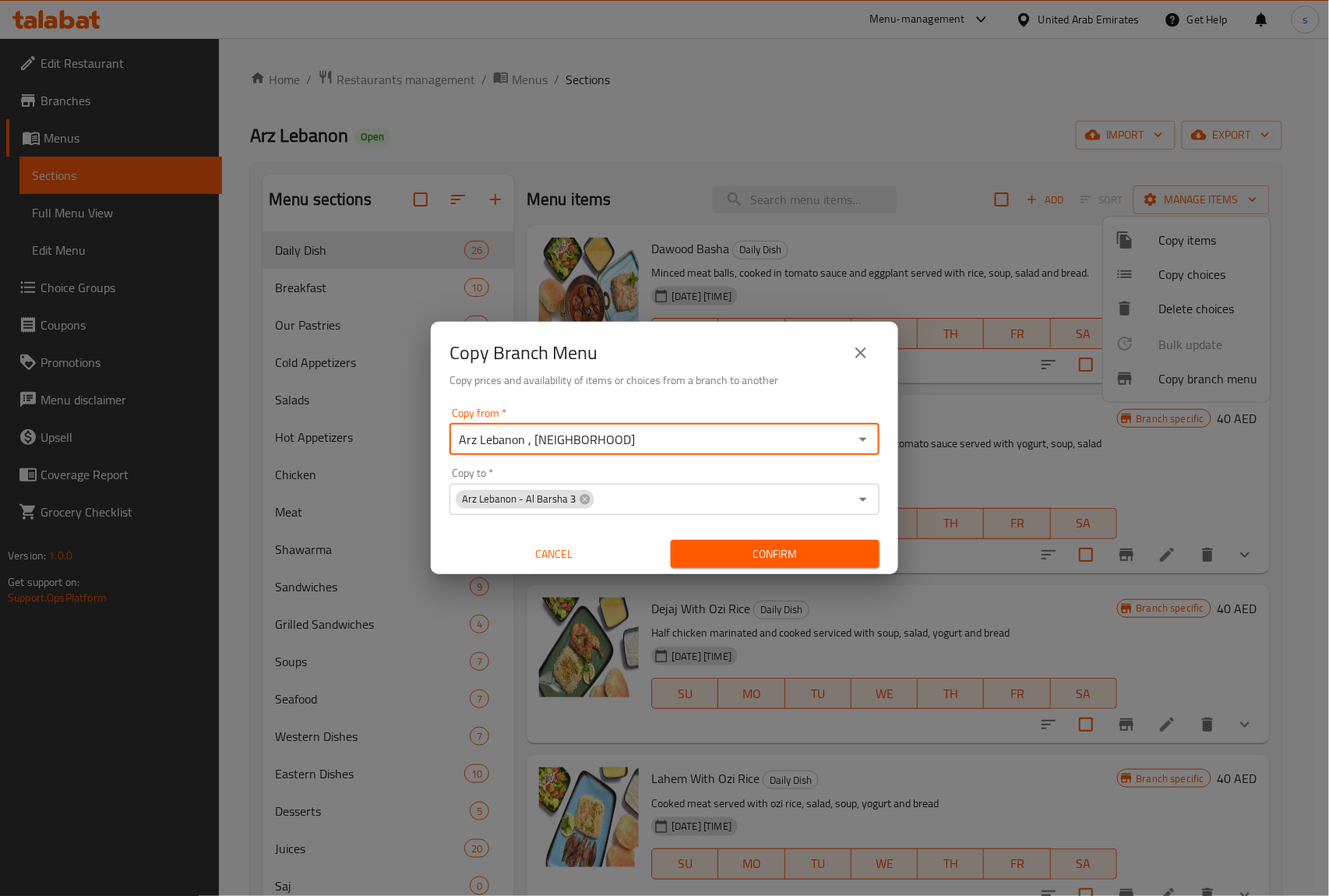 click on "Arz Lebanon , [NEIGHBORHOOD]" at bounding box center (651, 439) 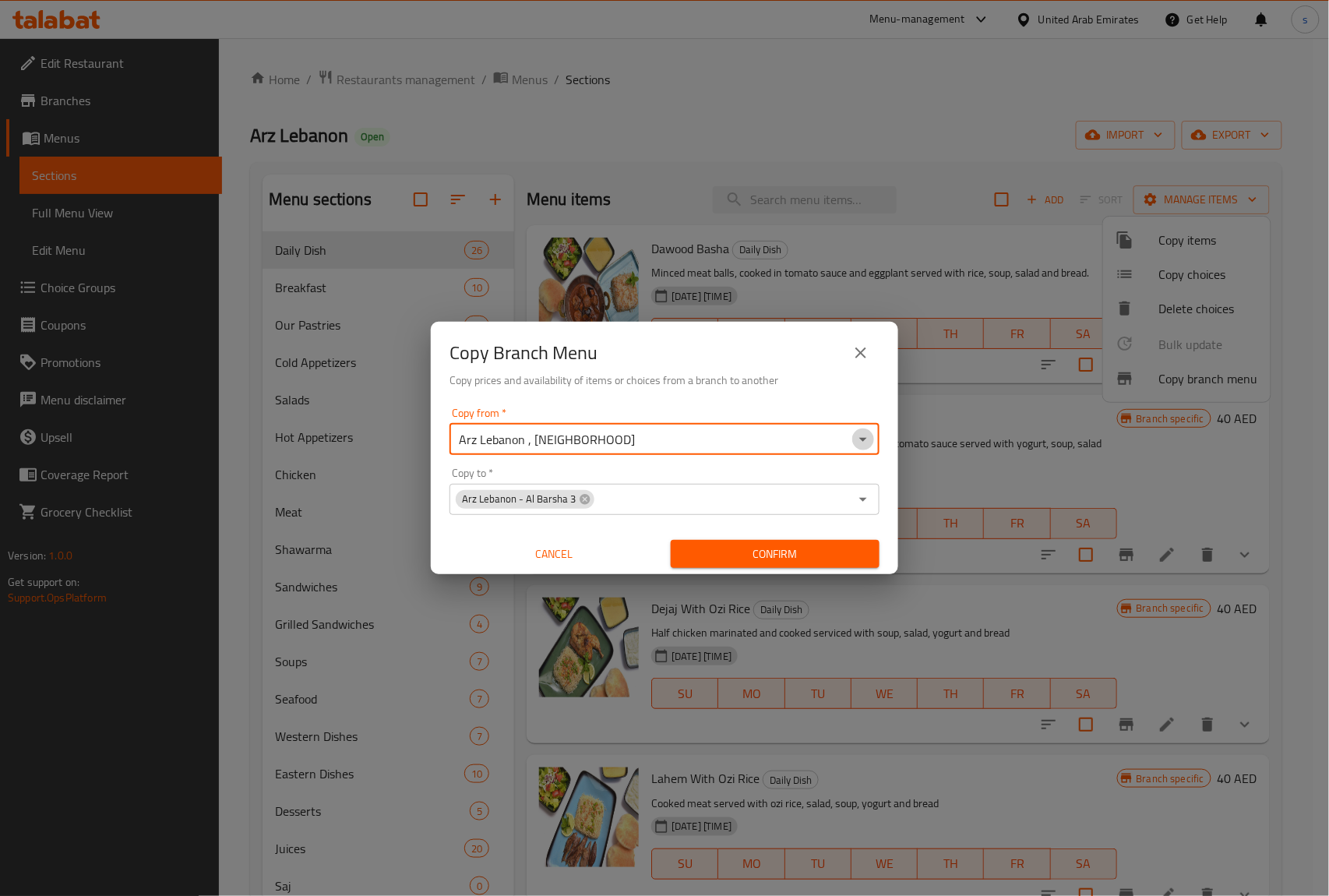 click 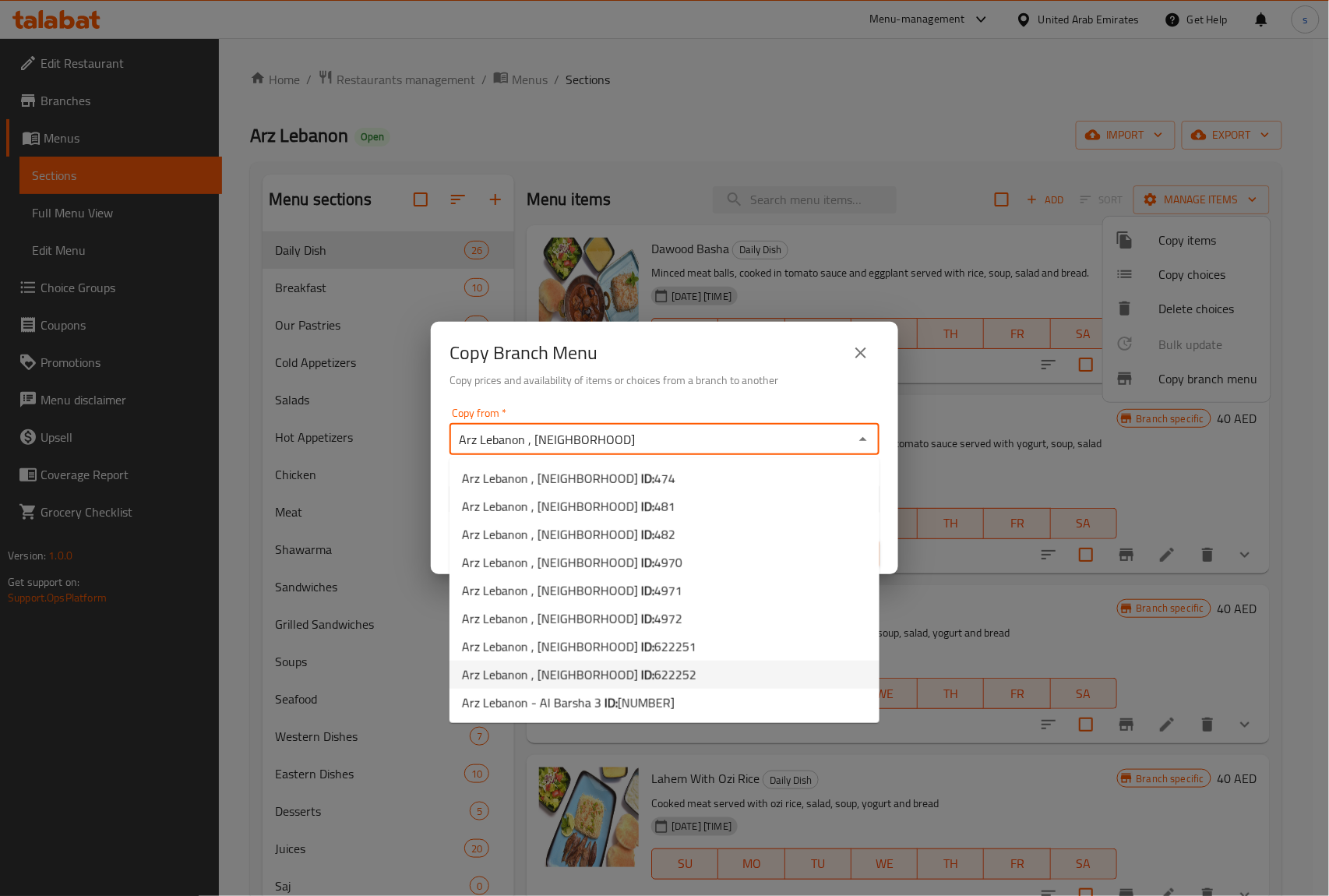 click on "Arz Lebanon , [NEIGHBORHOOD]   ID: [NUMBER]" at bounding box center [579, 675] 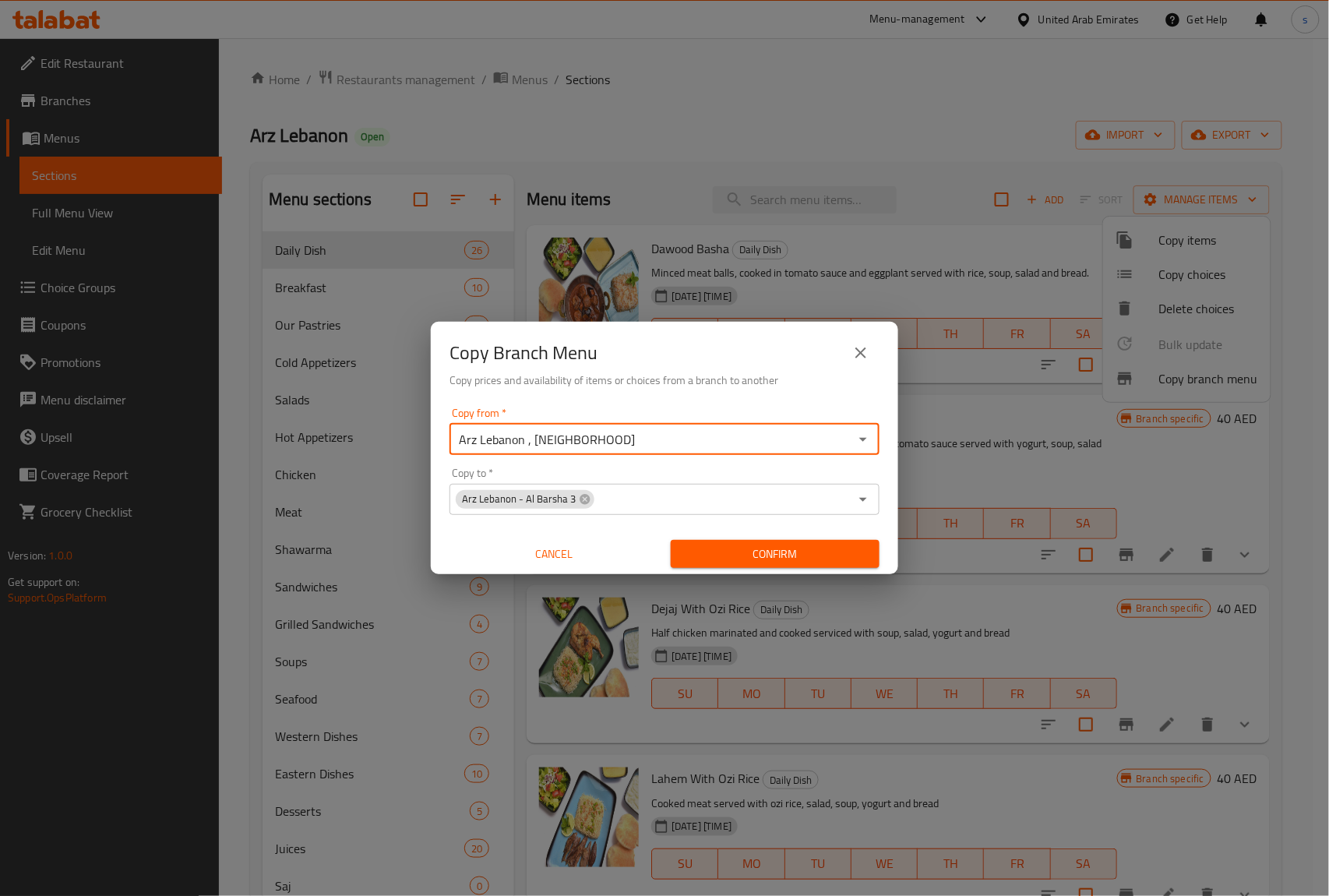 click 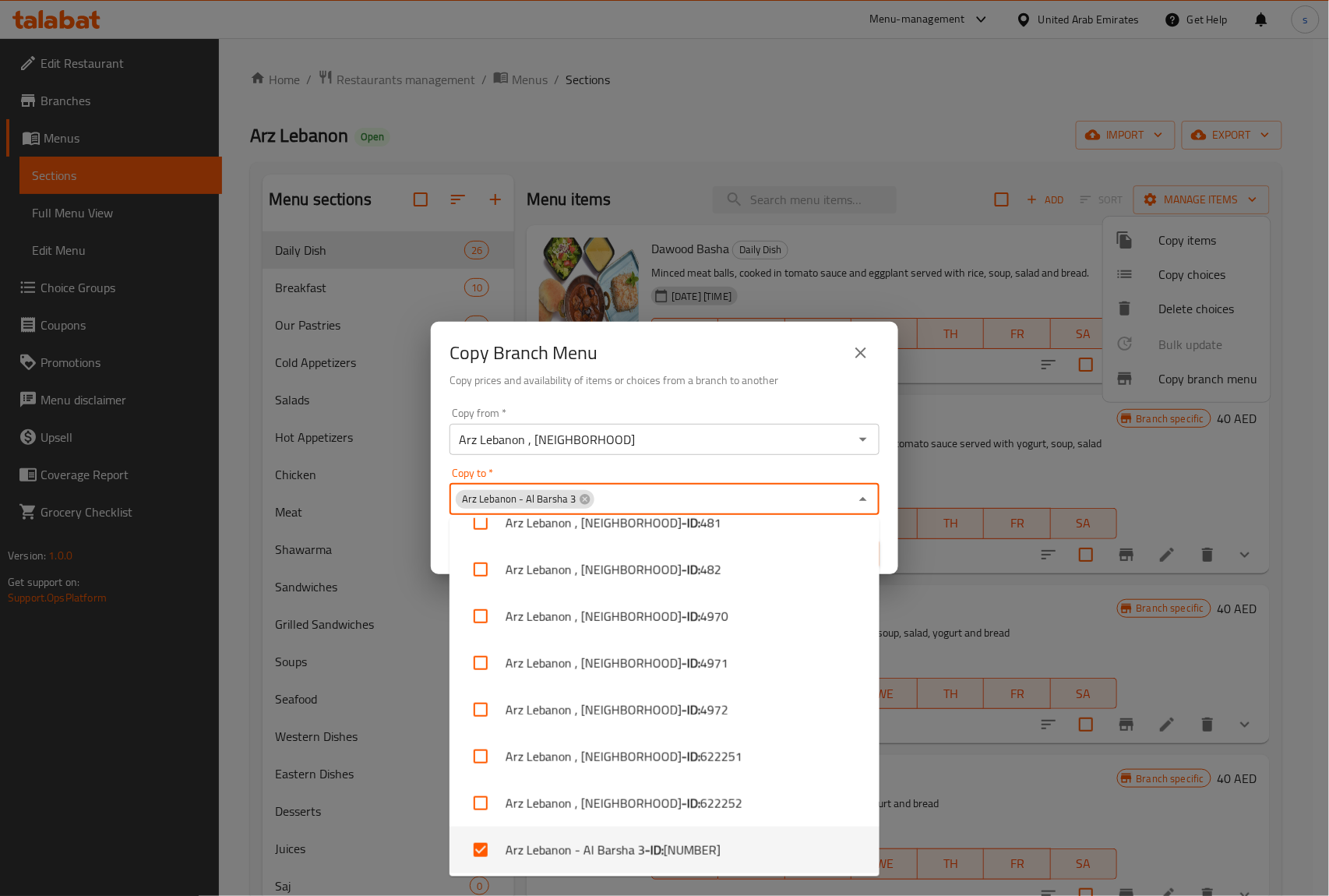 scroll, scrollTop: 75, scrollLeft: 0, axis: vertical 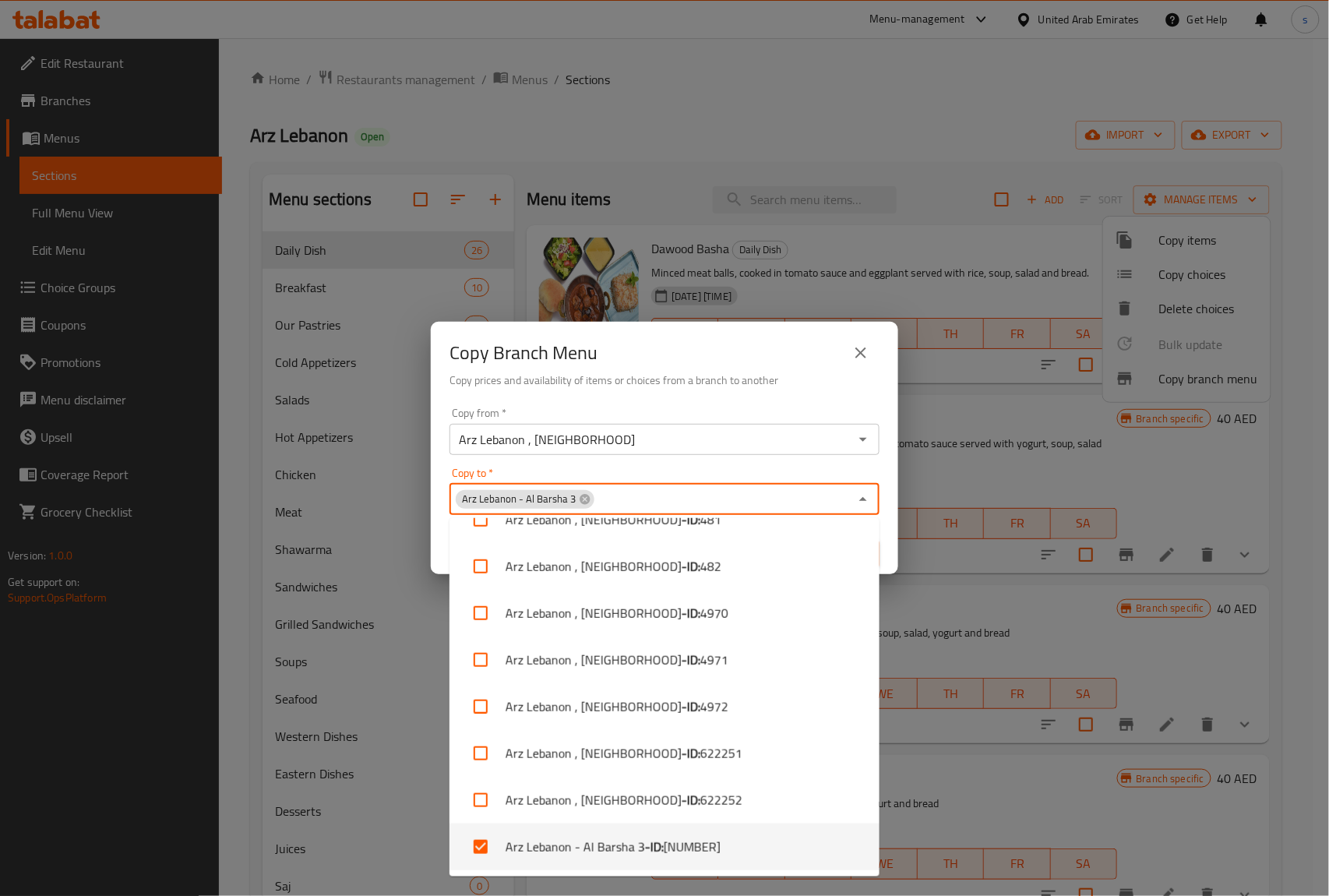 click on "[NUMBER]" at bounding box center (692, 847) 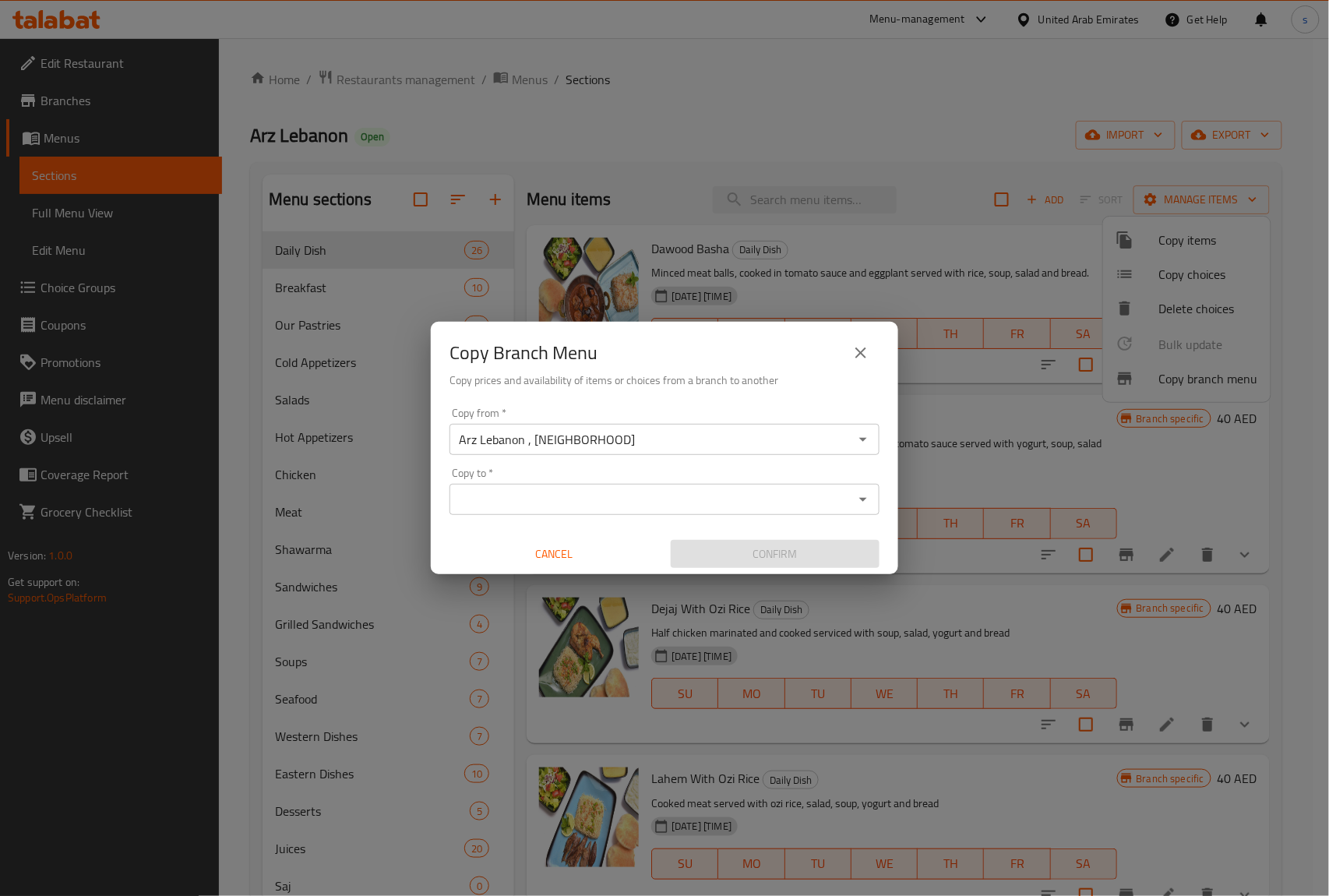 click on "Copy Branch Menu" at bounding box center (664, 353) 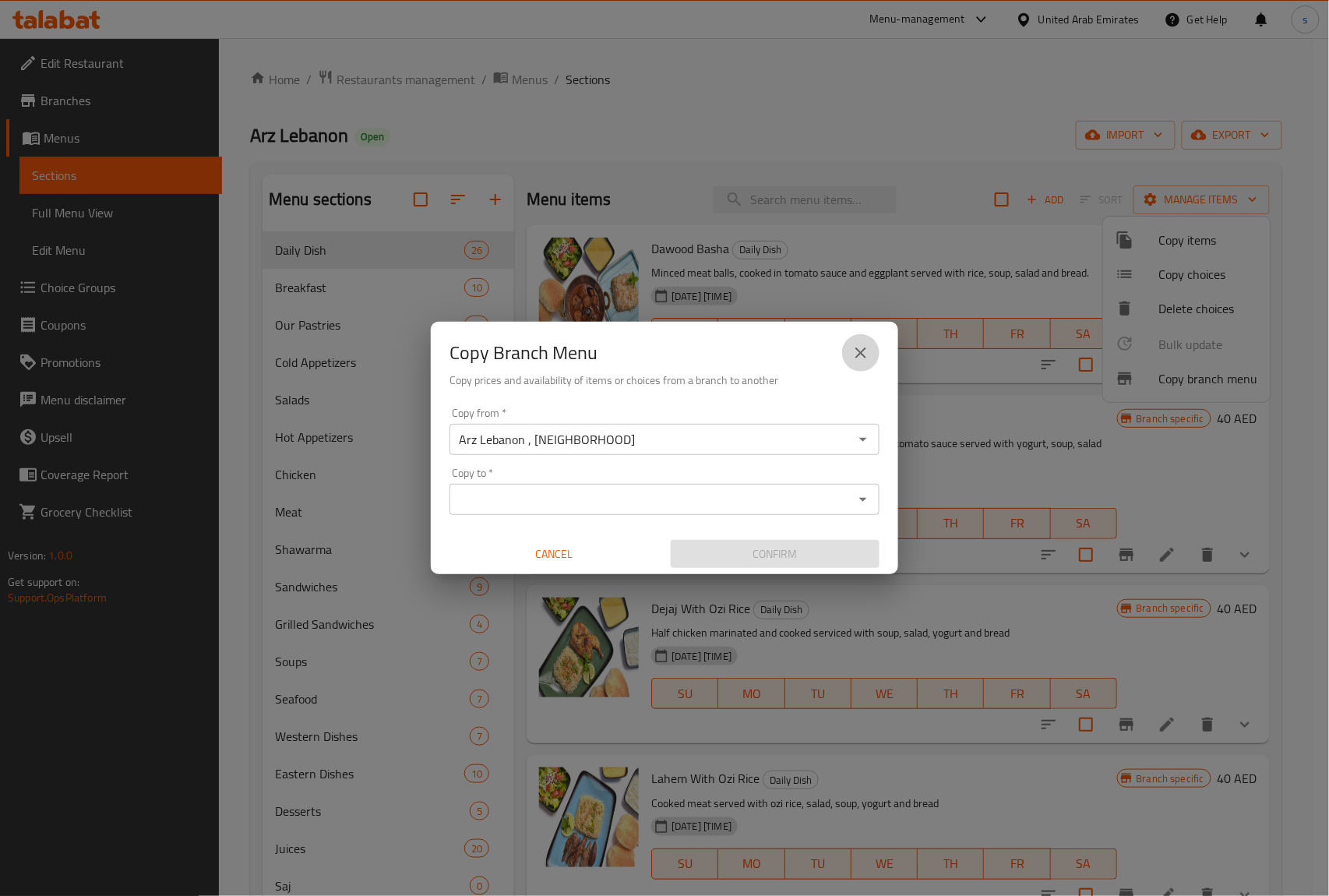 click at bounding box center (861, 353) 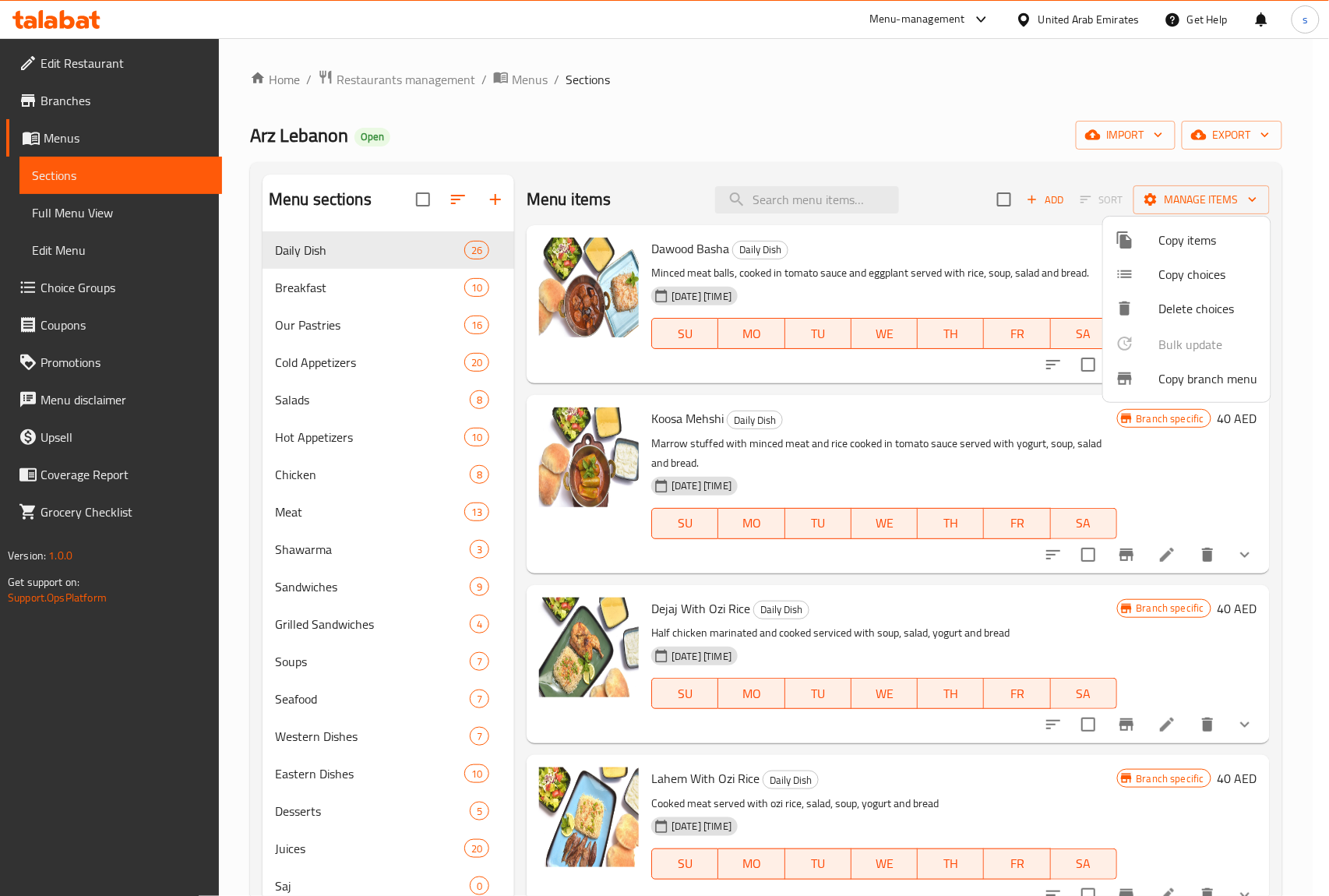 type 